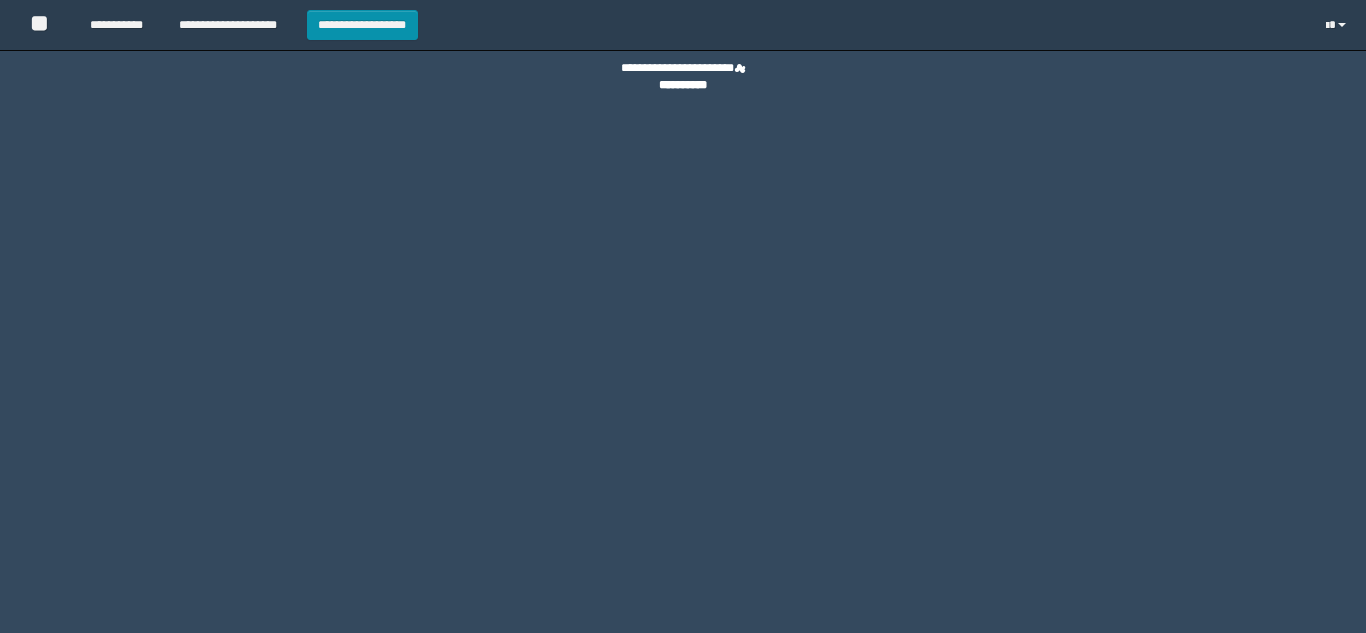 scroll, scrollTop: 0, scrollLeft: 0, axis: both 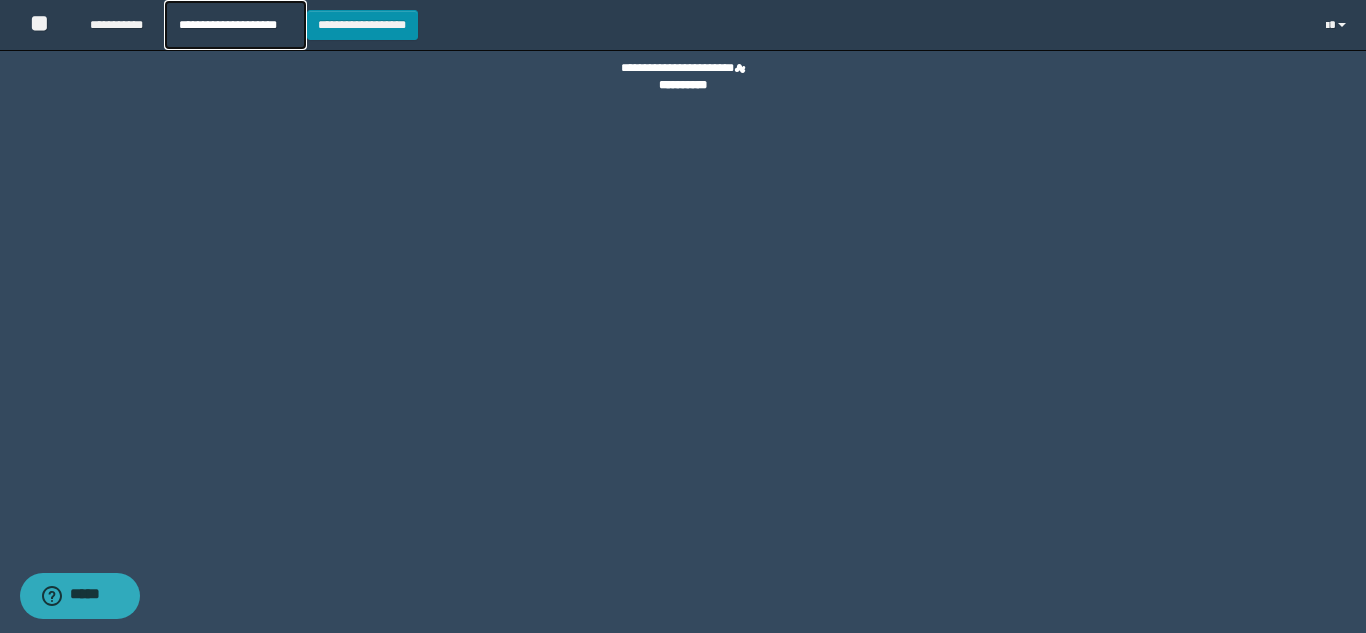 click on "**********" at bounding box center [235, 25] 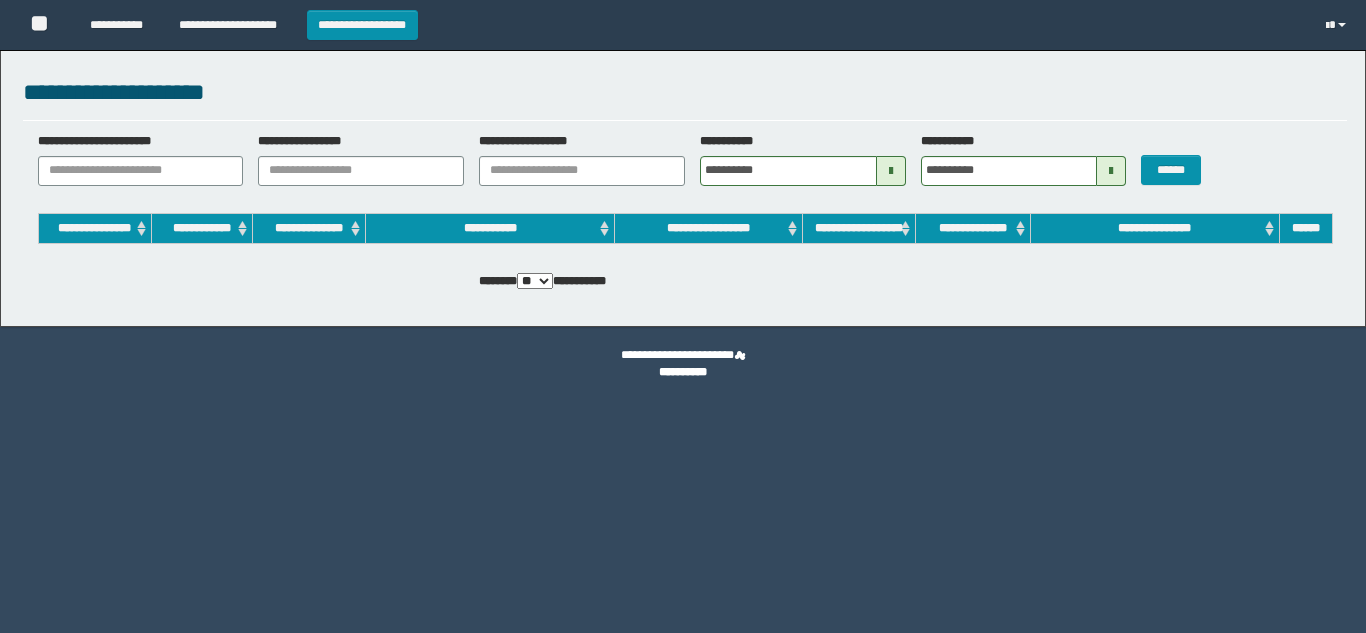 scroll, scrollTop: 0, scrollLeft: 0, axis: both 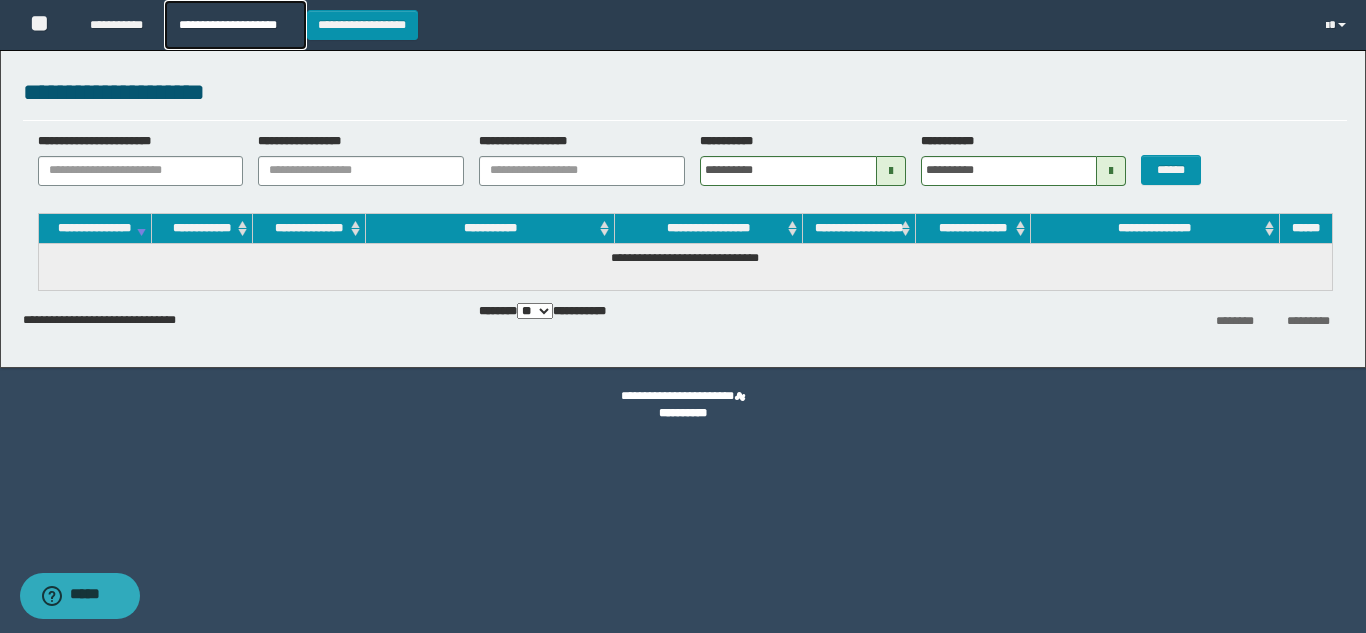 click on "**********" at bounding box center [235, 25] 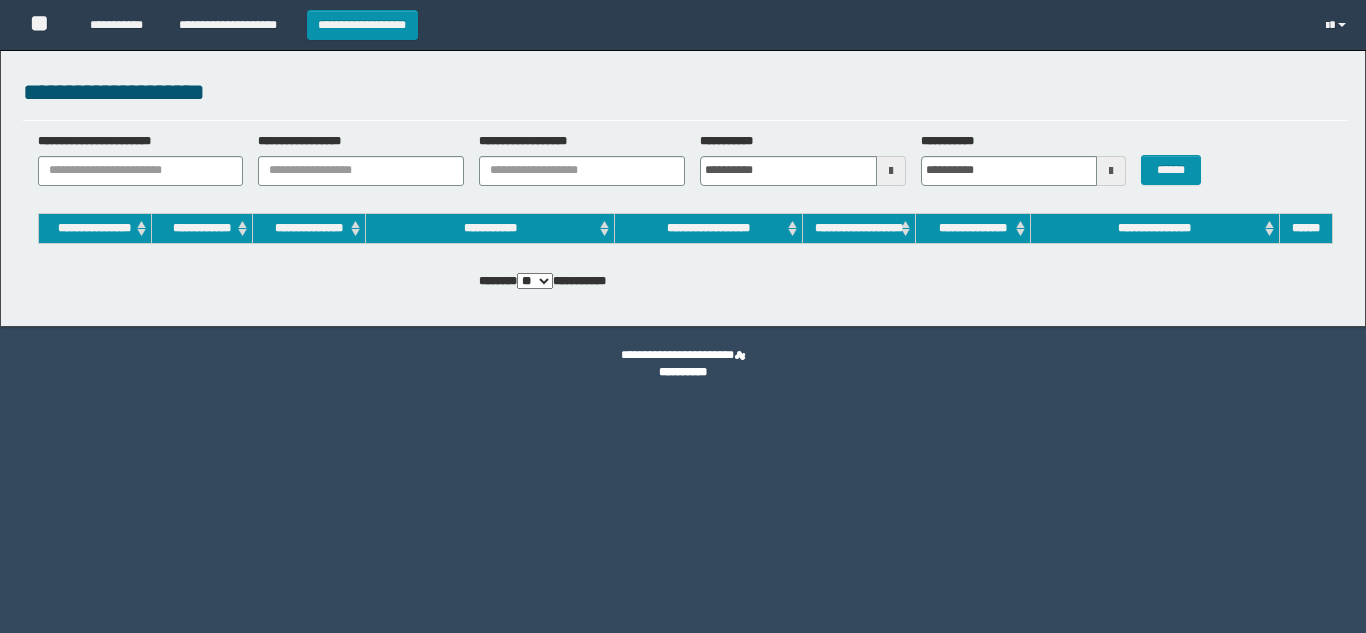 scroll, scrollTop: 0, scrollLeft: 0, axis: both 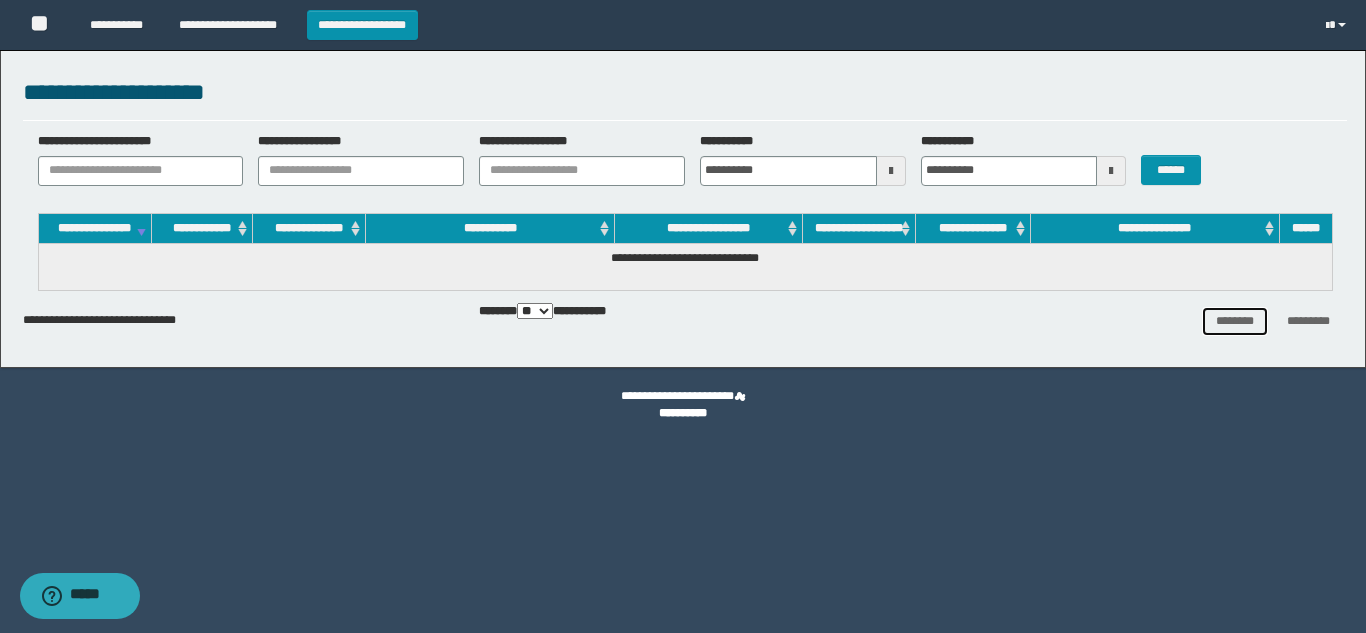 click on "********" at bounding box center (1235, 321) 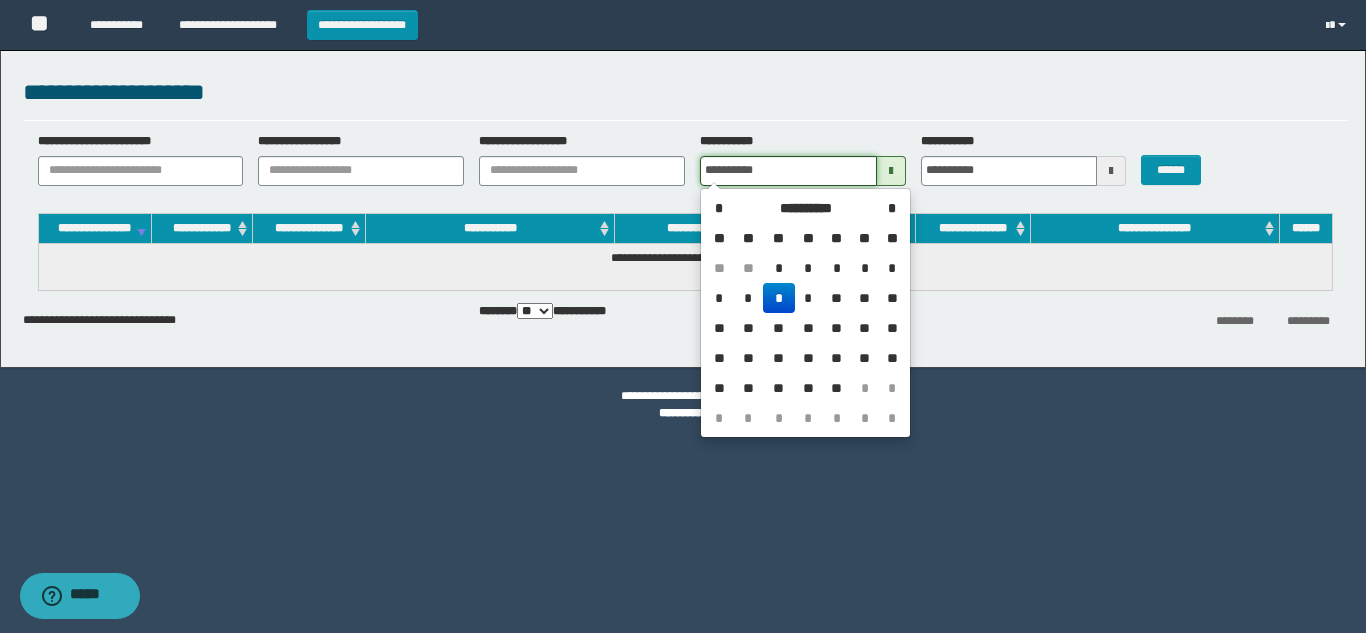 click on "**********" at bounding box center [788, 171] 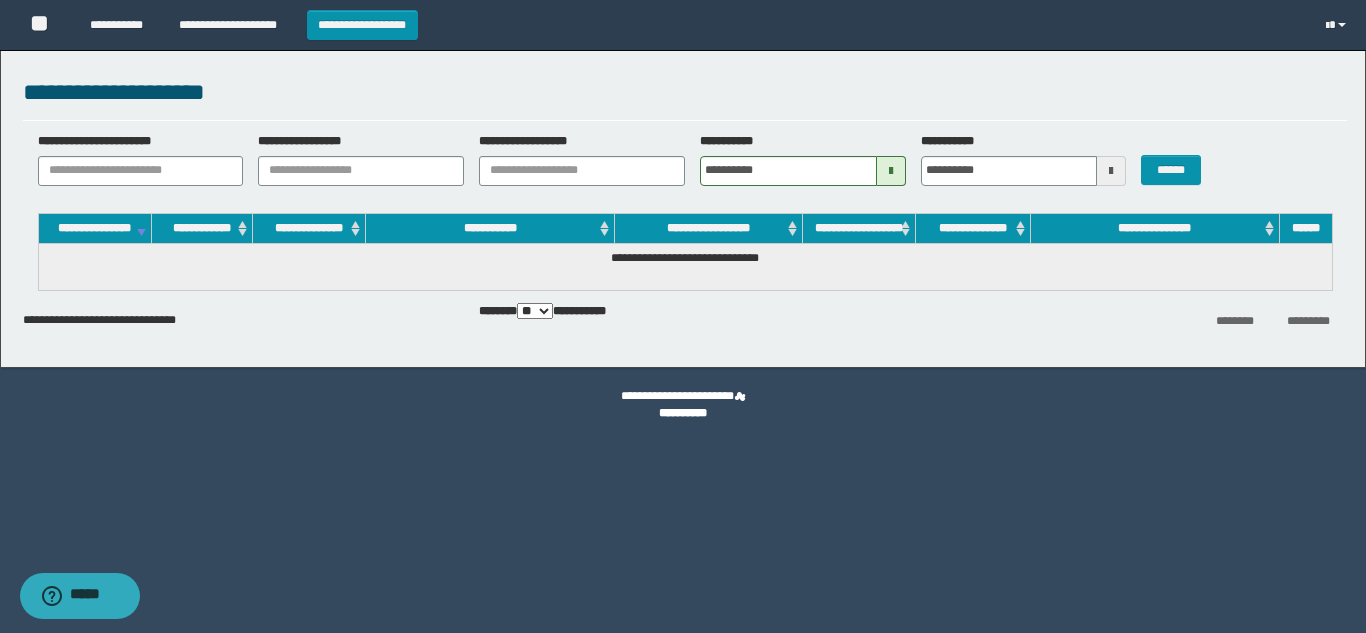 click on "**********" at bounding box center (683, 204) 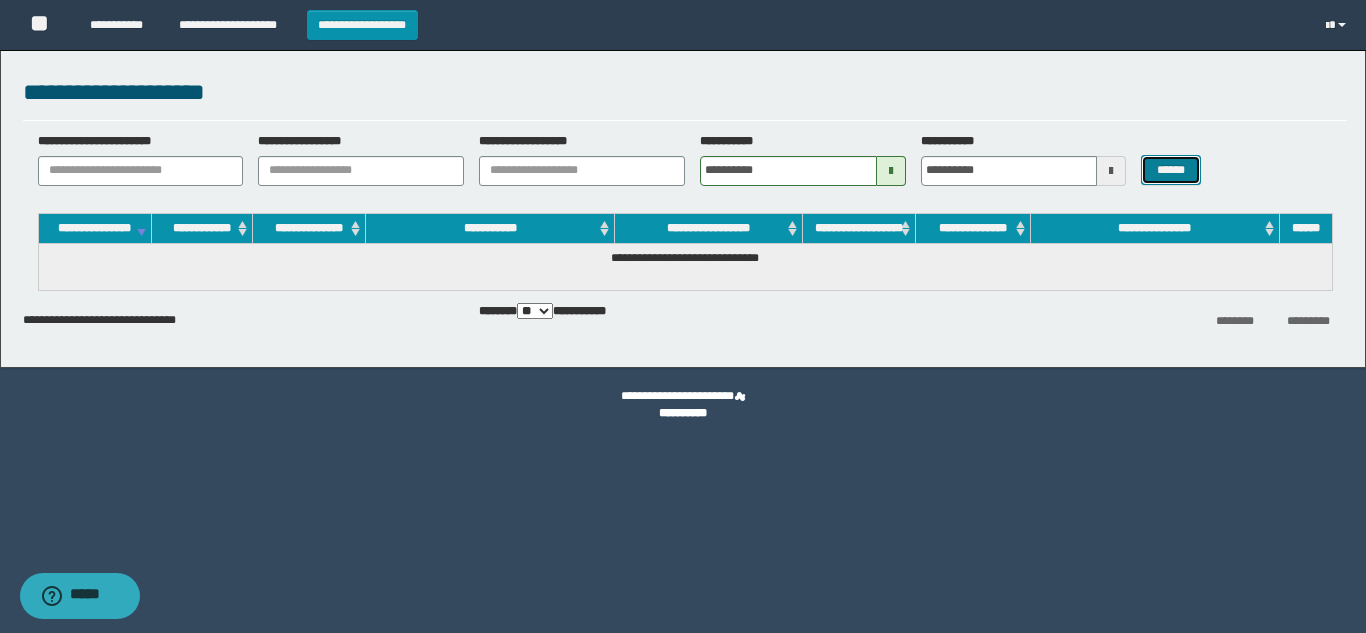click on "******" at bounding box center [1170, 170] 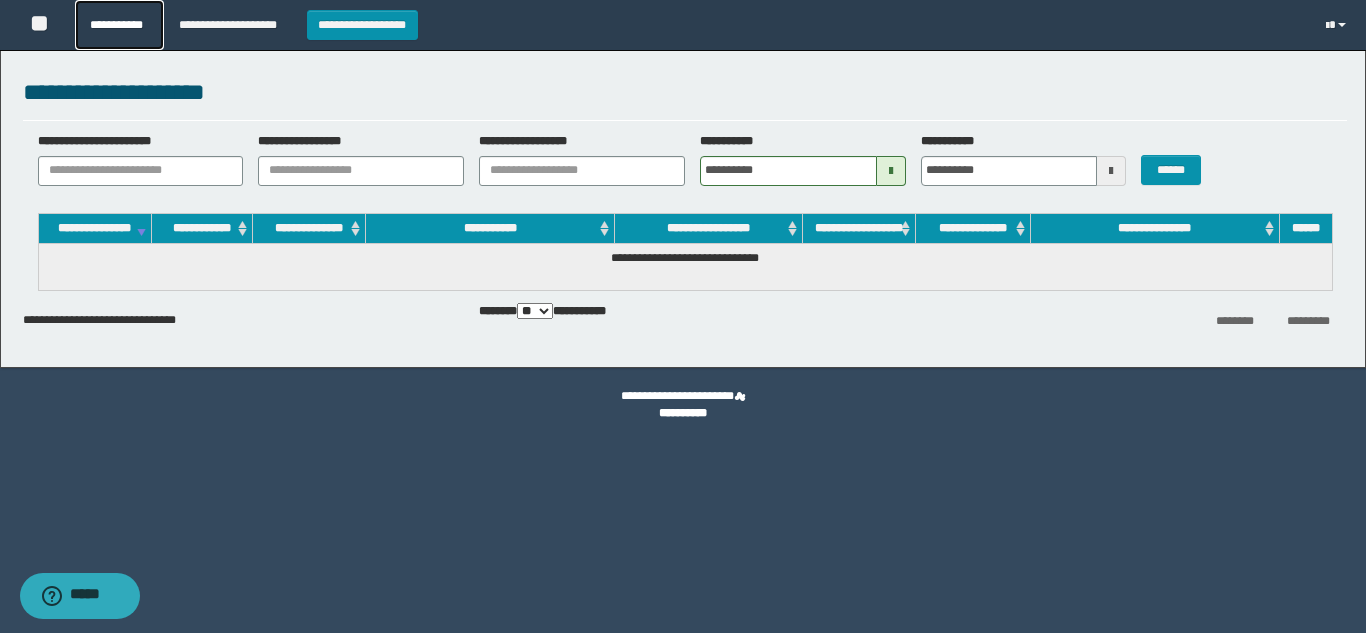 click on "**********" at bounding box center [119, 25] 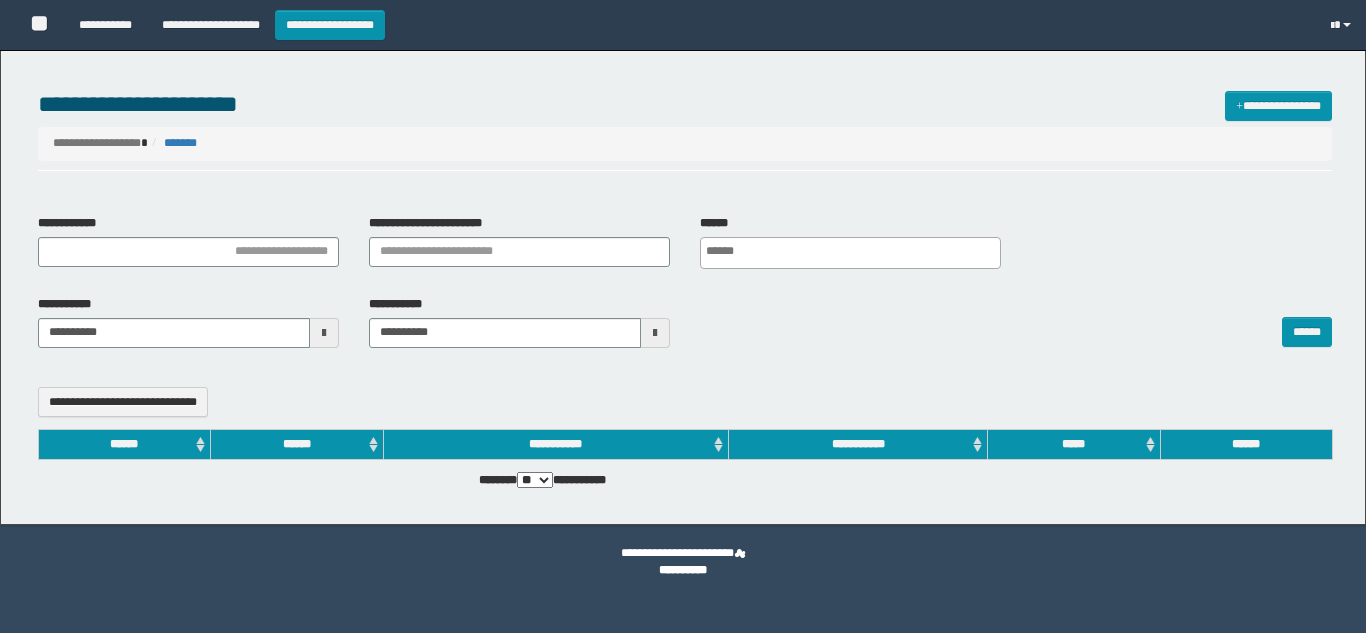 select 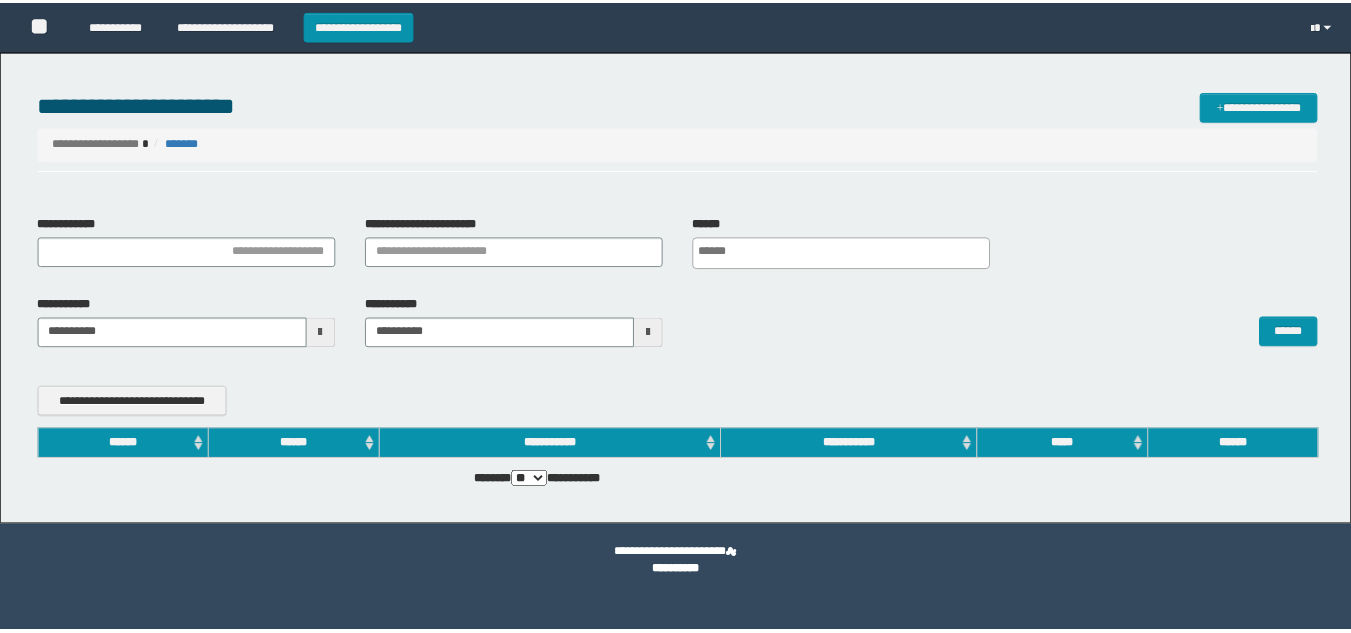 scroll, scrollTop: 0, scrollLeft: 0, axis: both 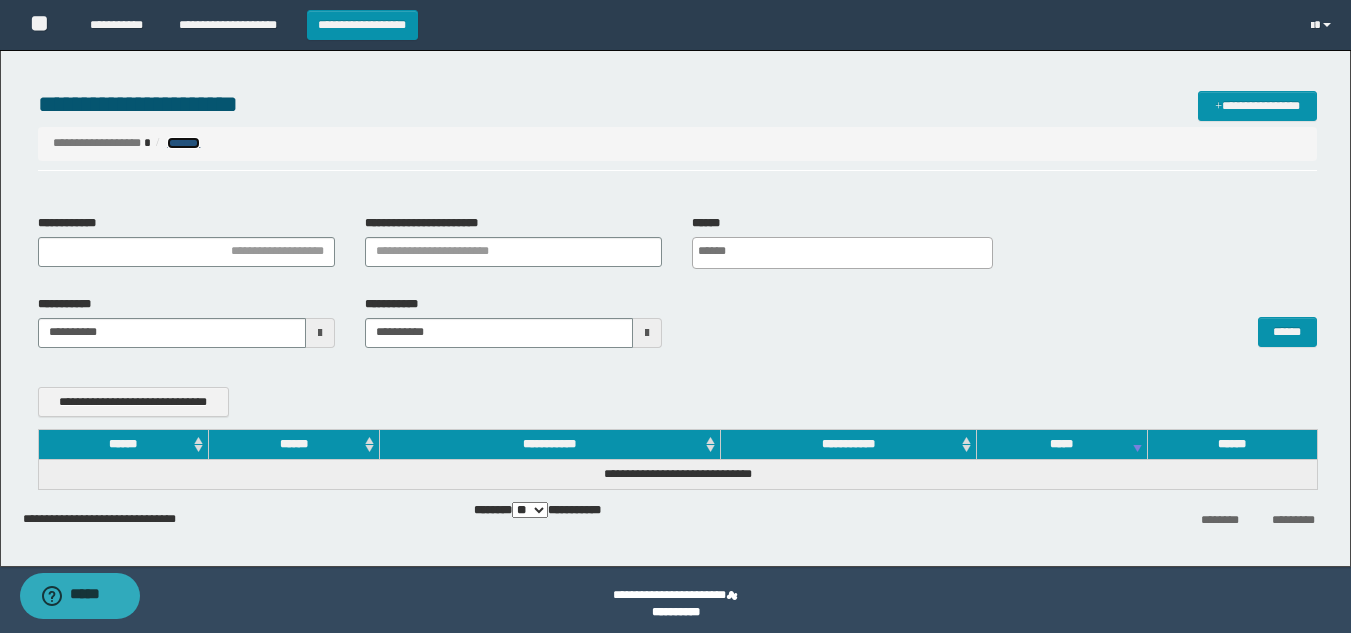 click on "*******" at bounding box center [183, 143] 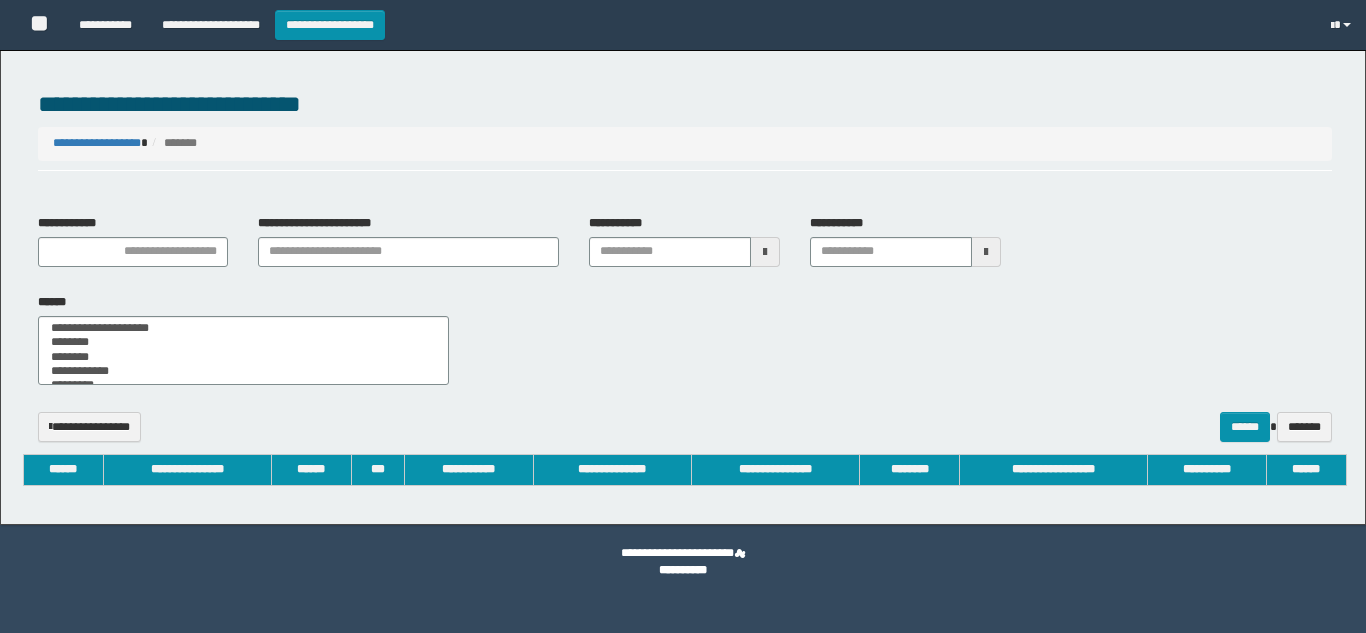 select 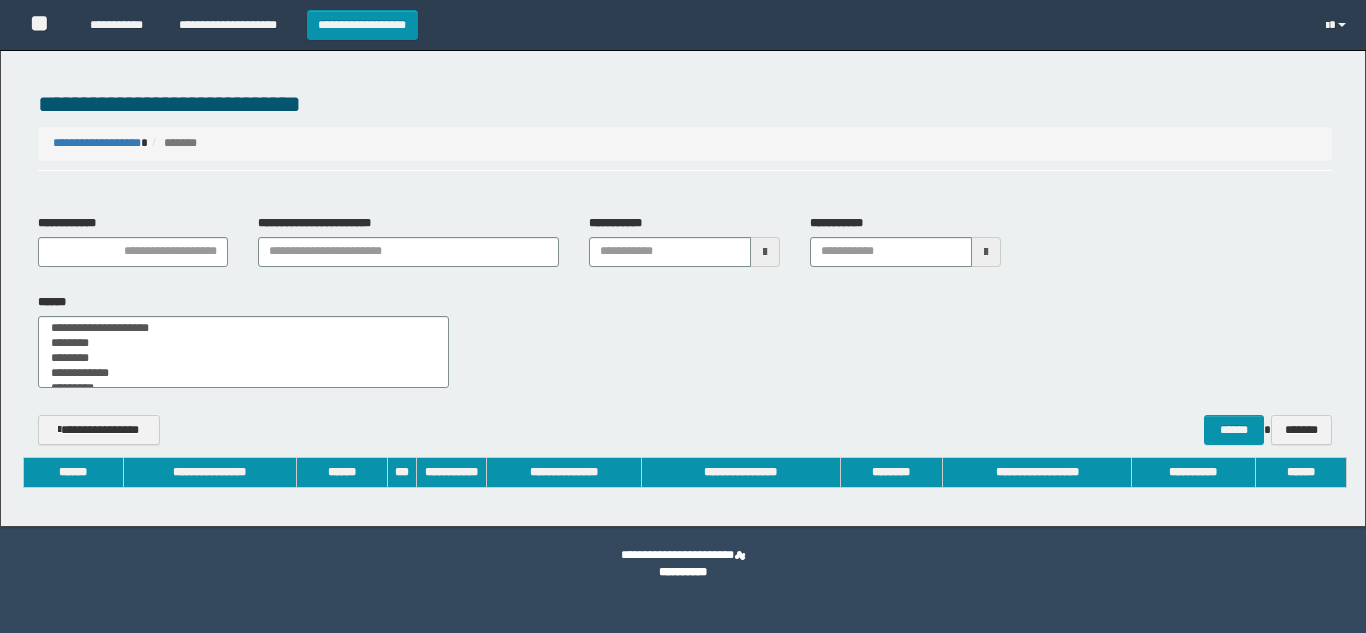 scroll, scrollTop: 0, scrollLeft: 0, axis: both 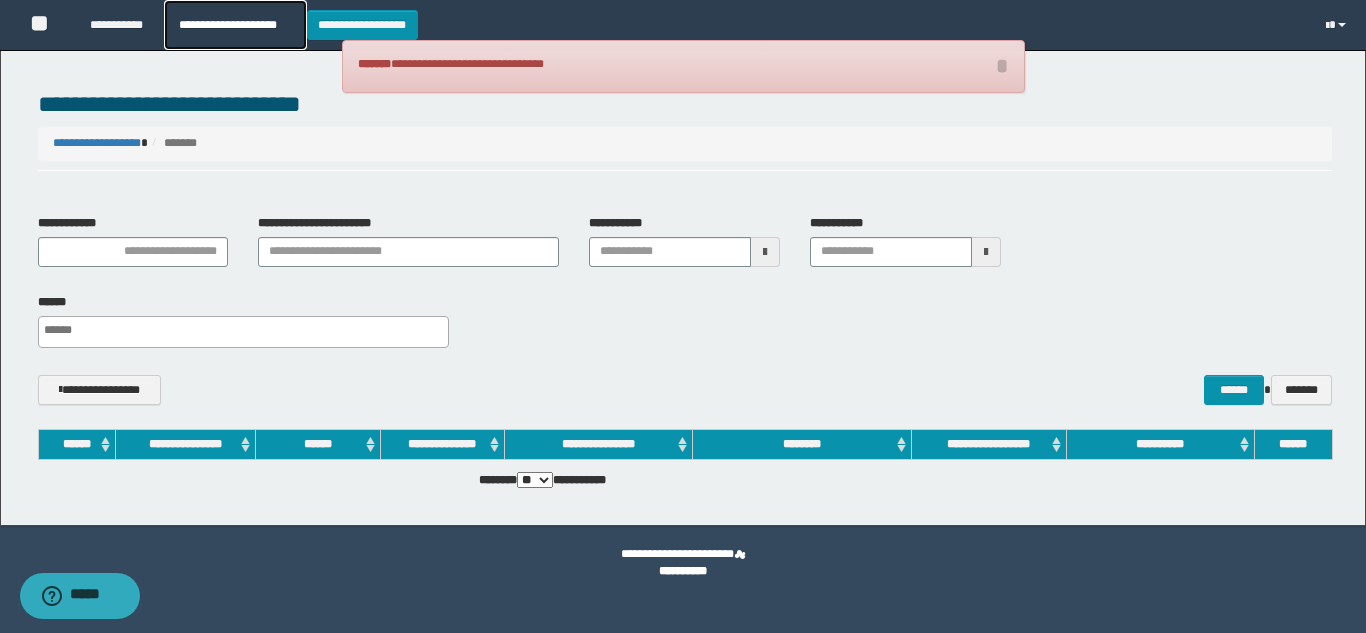 click on "**********" at bounding box center [235, 25] 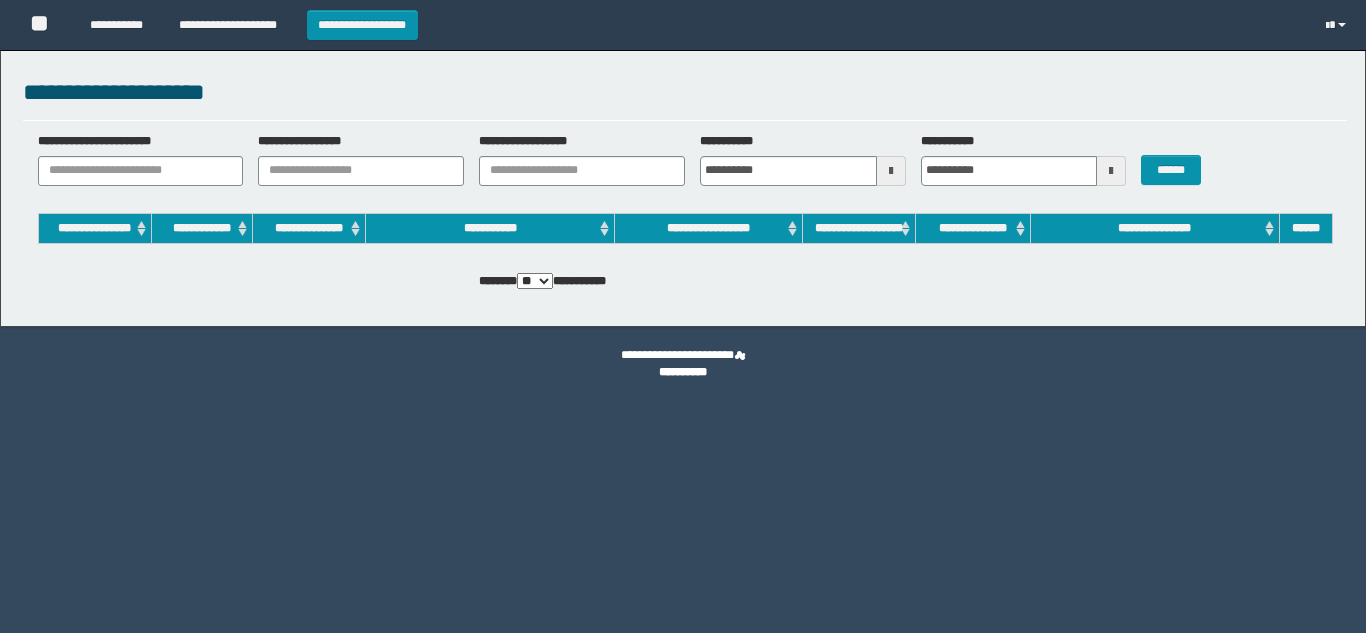 scroll, scrollTop: 0, scrollLeft: 0, axis: both 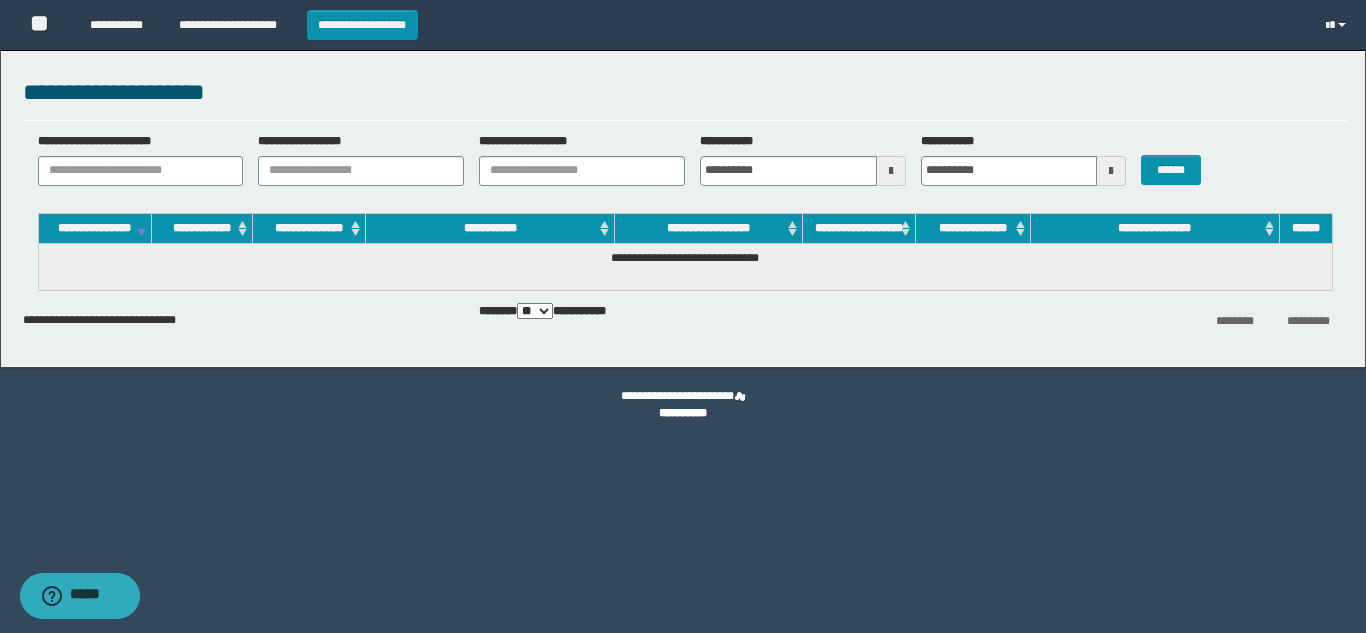 click on "** *** ***" at bounding box center [535, 311] 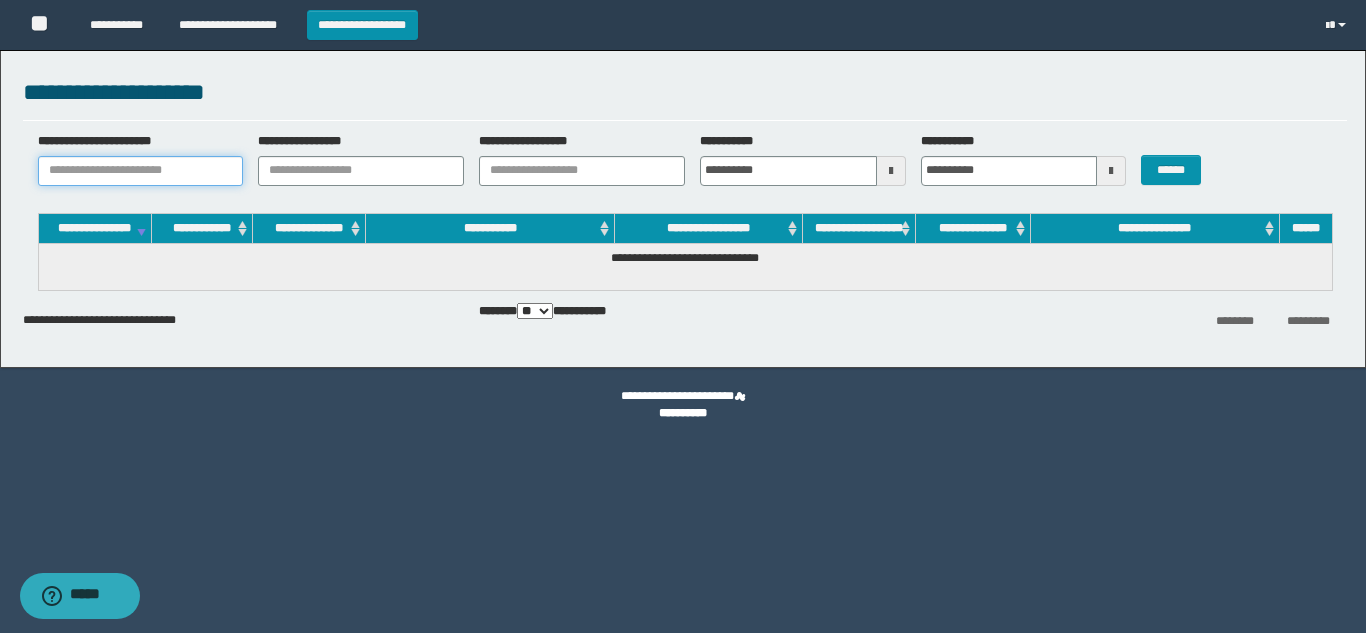 click on "**********" at bounding box center [141, 171] 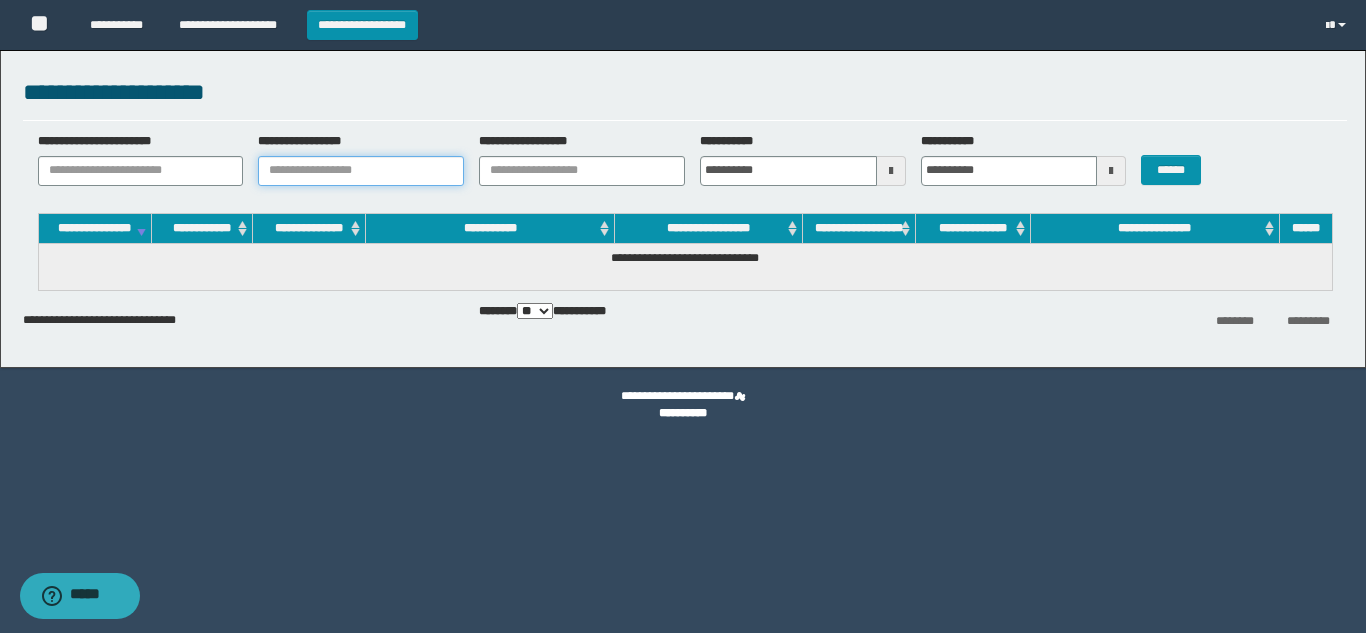 click on "**********" at bounding box center (361, 171) 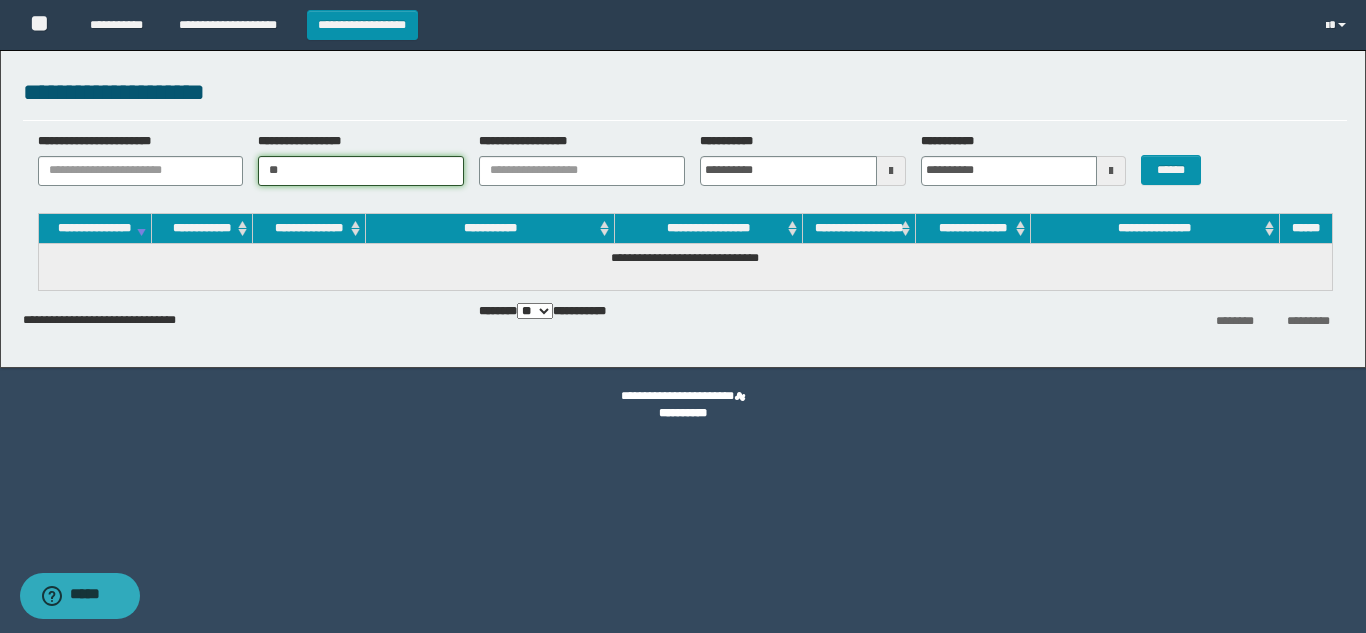type on "*" 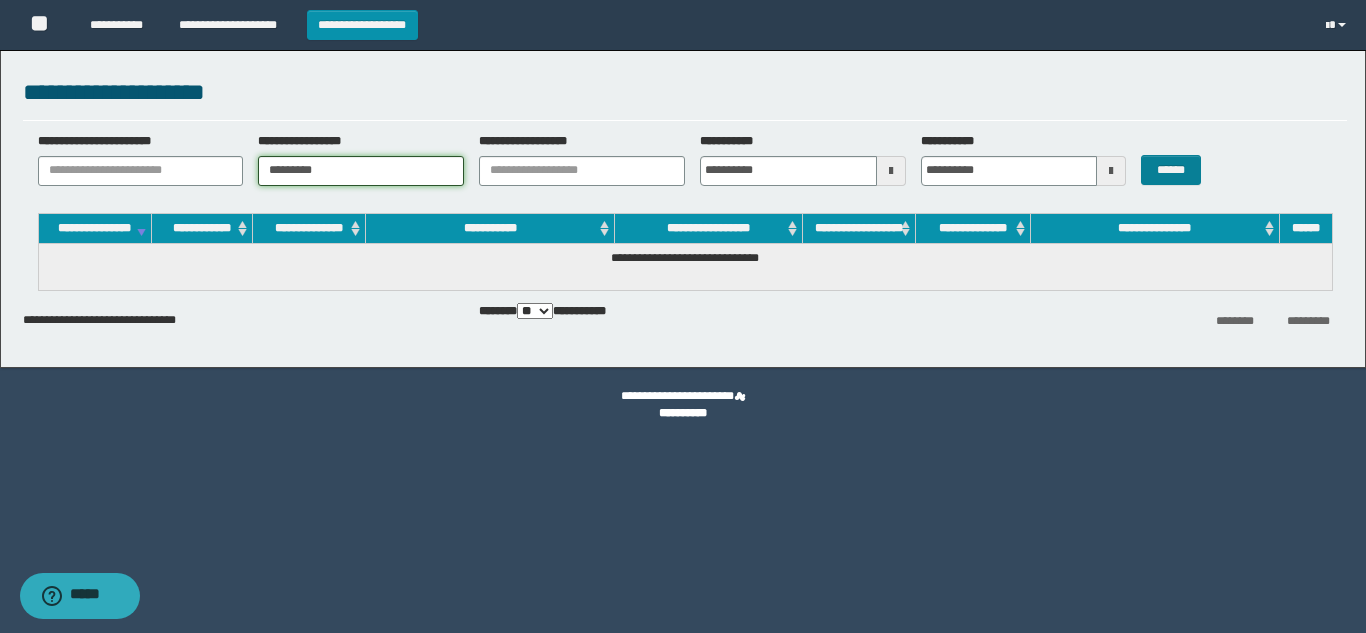 type on "*********" 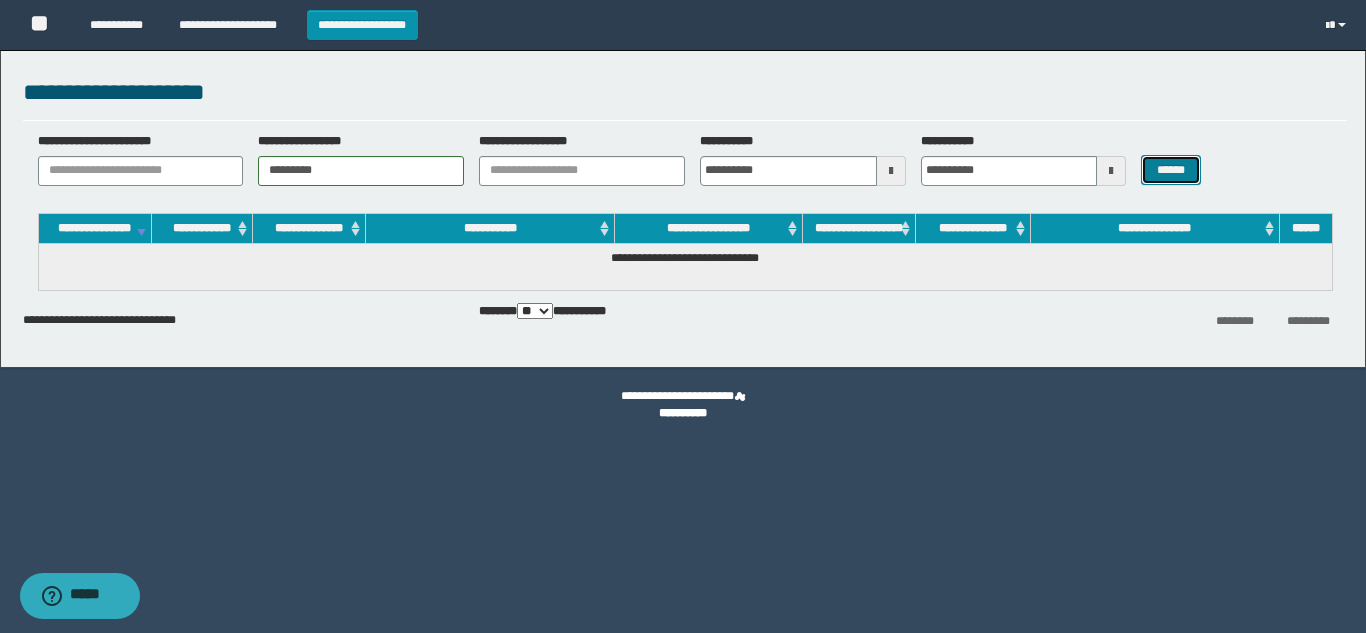click on "******" at bounding box center [1170, 170] 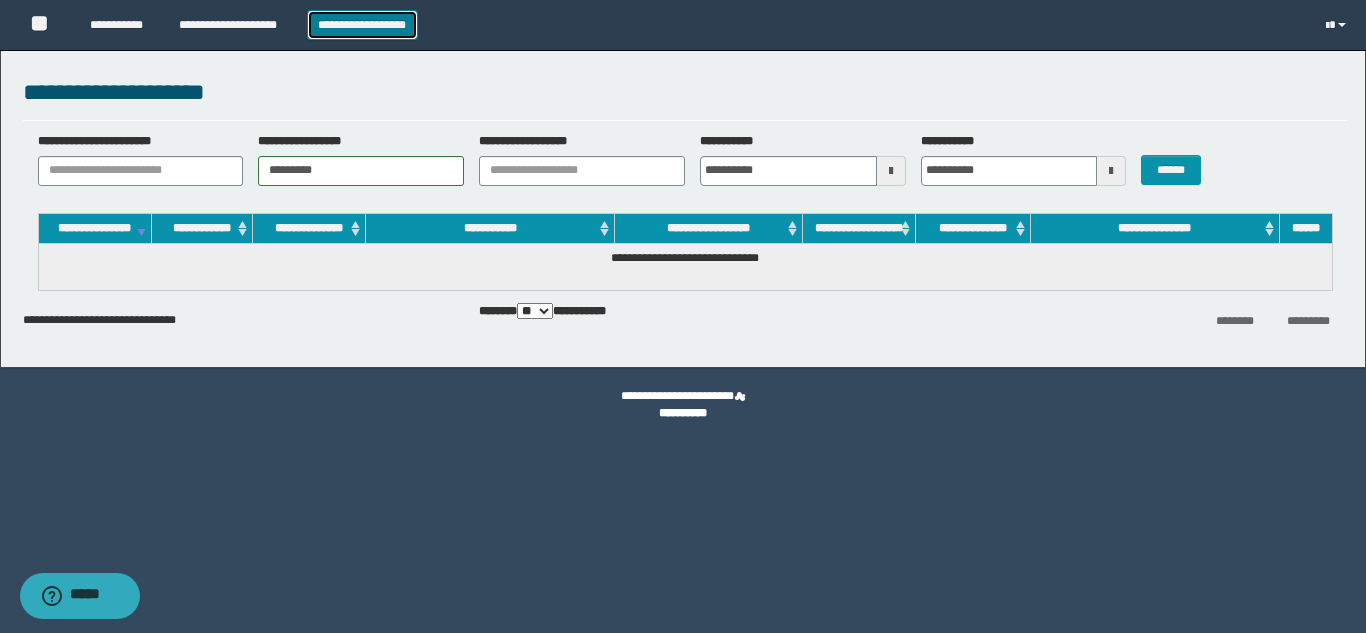 click on "**********" at bounding box center [362, 25] 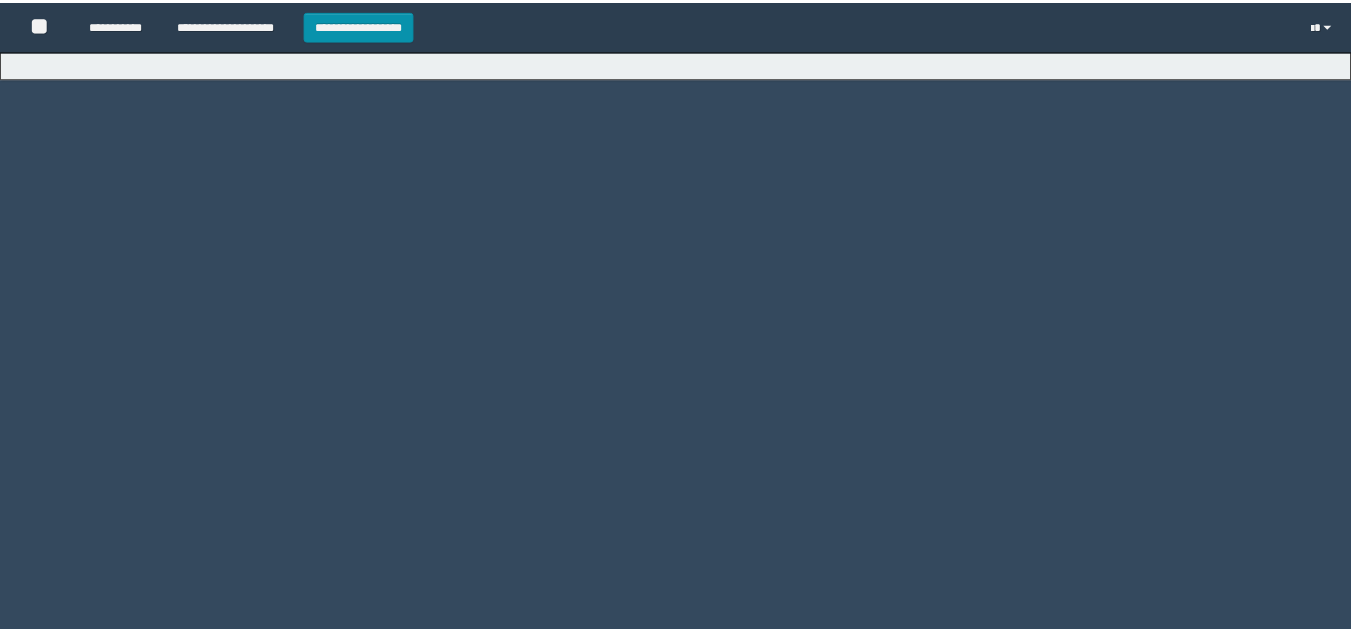 scroll, scrollTop: 0, scrollLeft: 0, axis: both 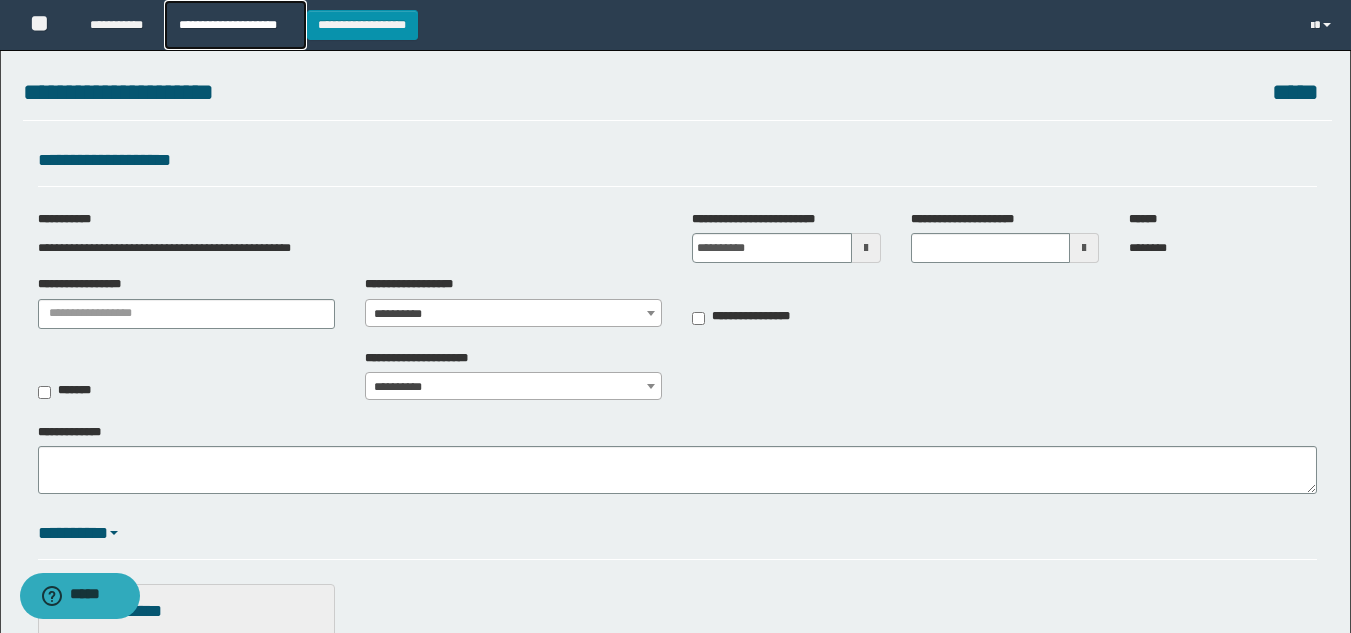 click on "**********" at bounding box center [235, 25] 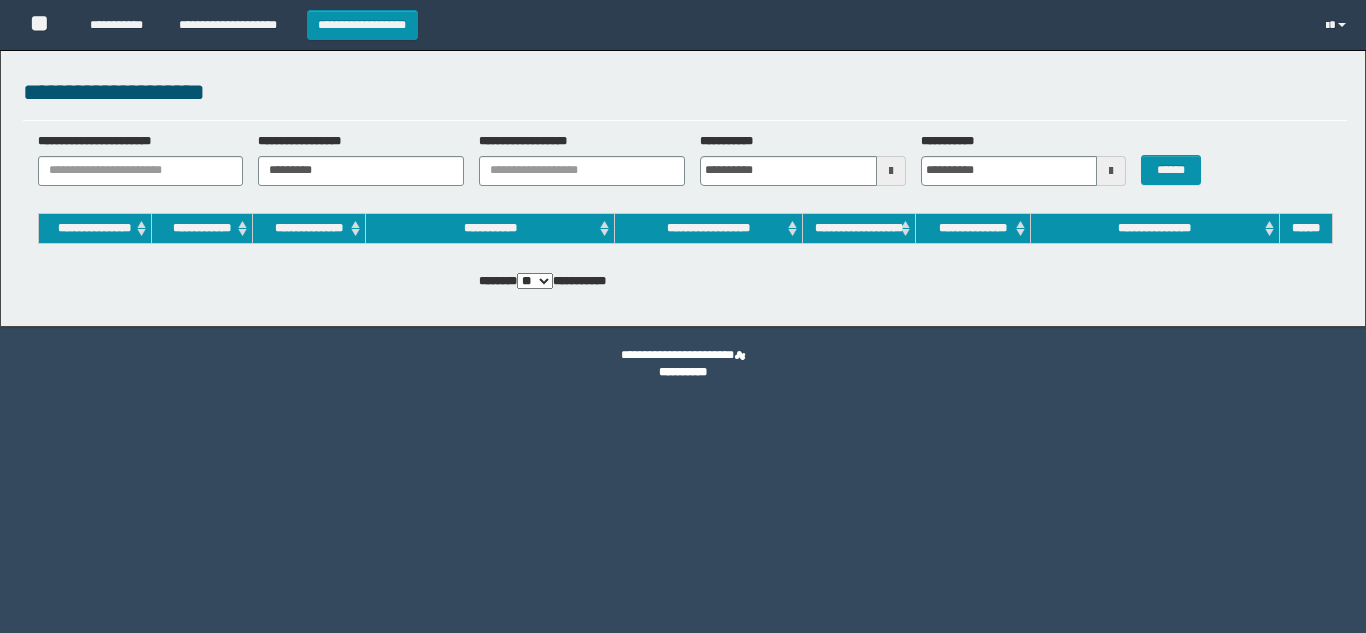 scroll, scrollTop: 0, scrollLeft: 0, axis: both 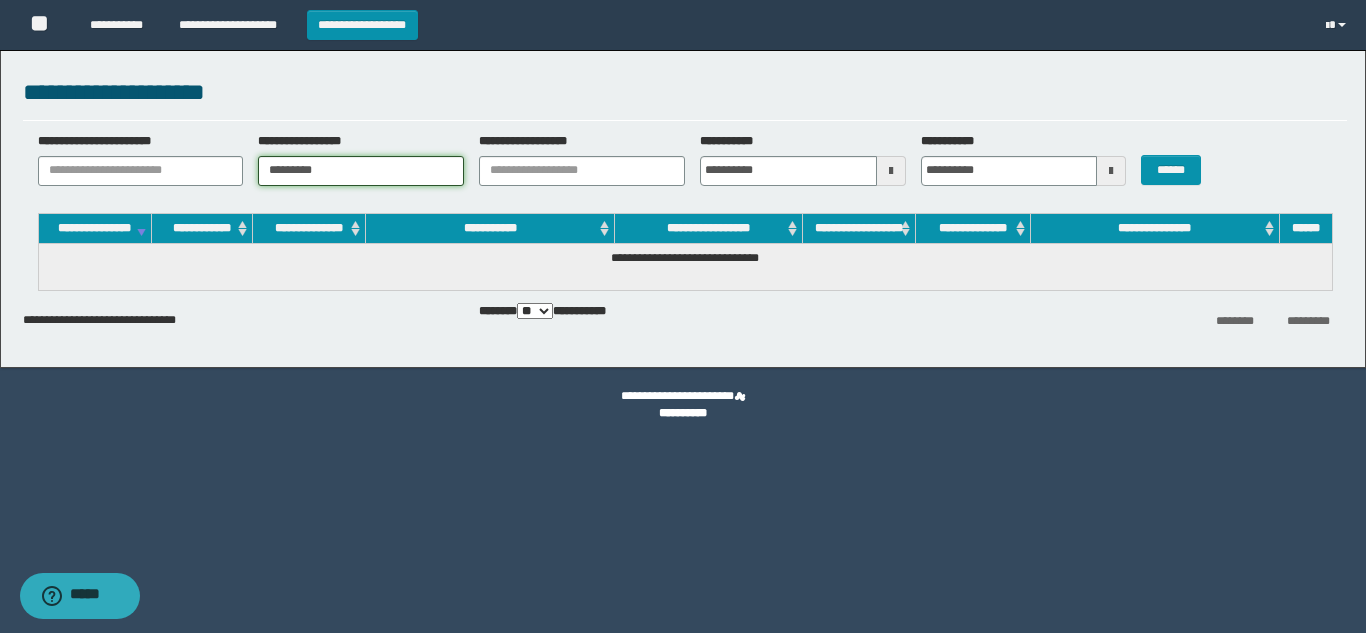 drag, startPoint x: 358, startPoint y: 170, endPoint x: 200, endPoint y: 164, distance: 158.11388 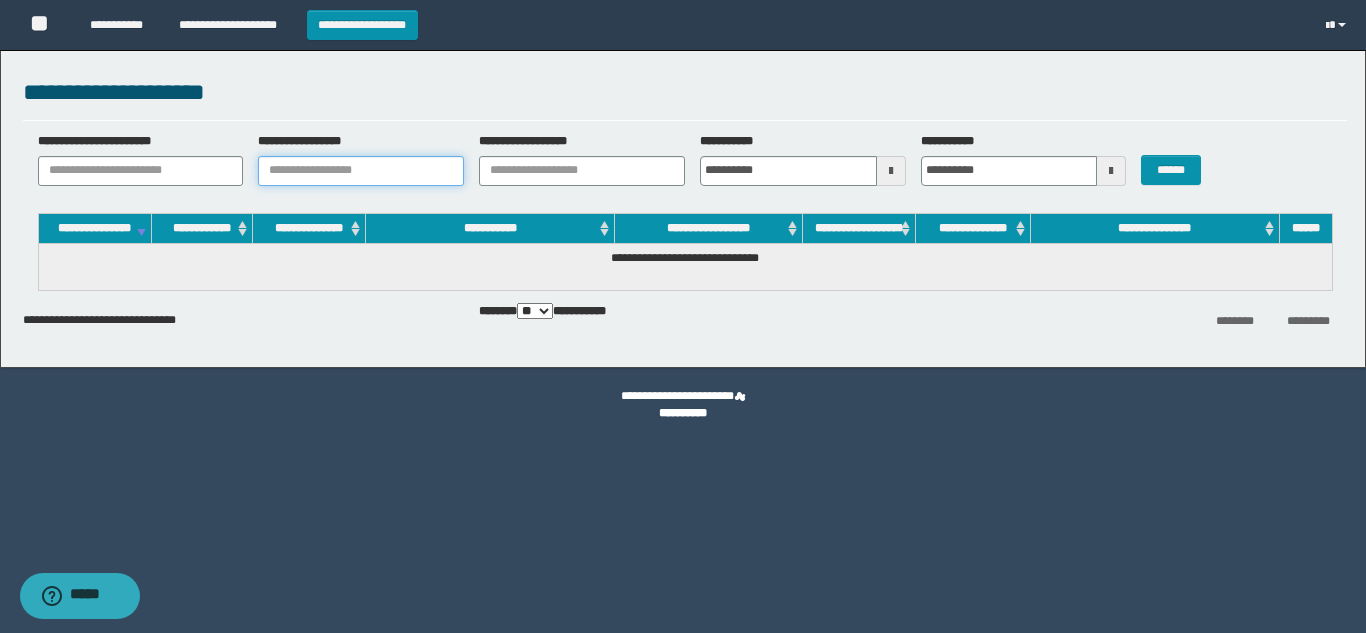 type 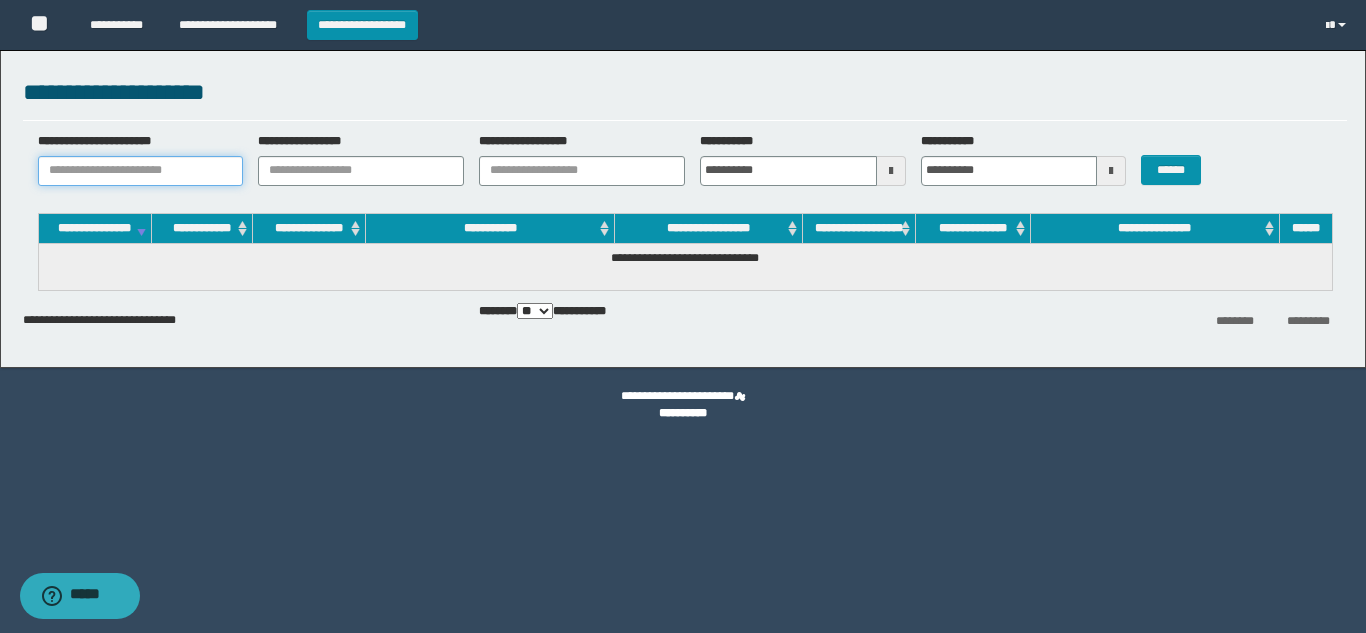 click on "**********" at bounding box center [141, 171] 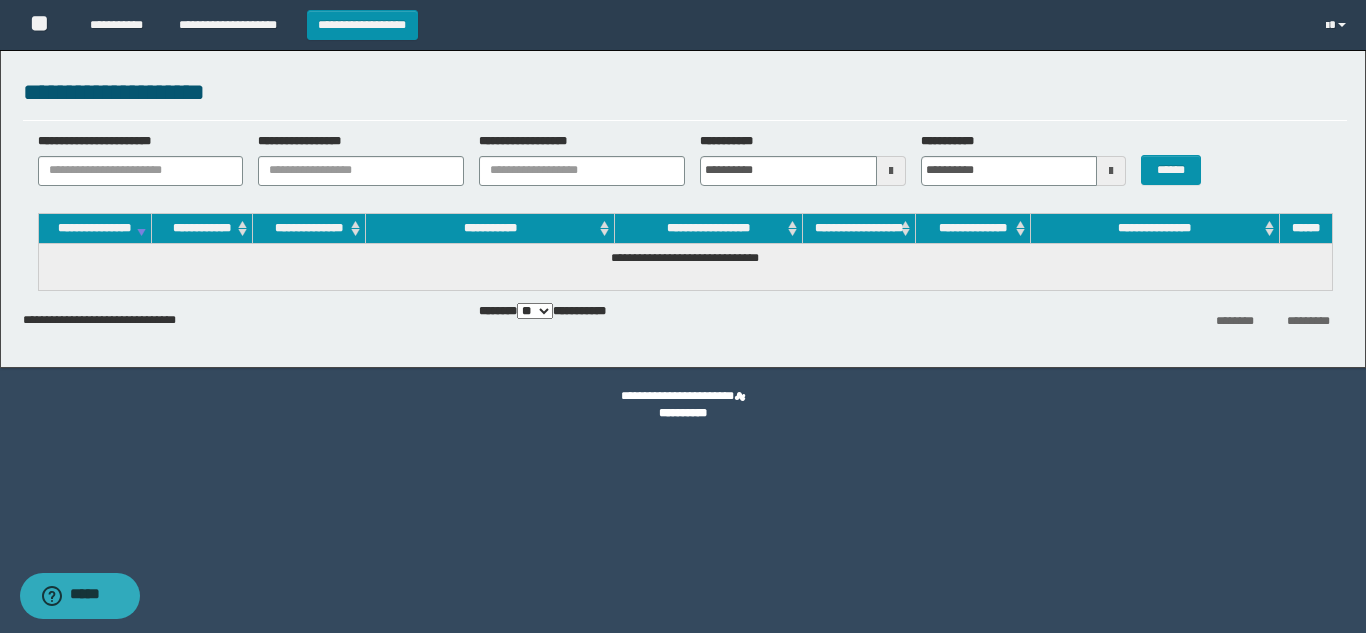 click on "**********" at bounding box center [94, 228] 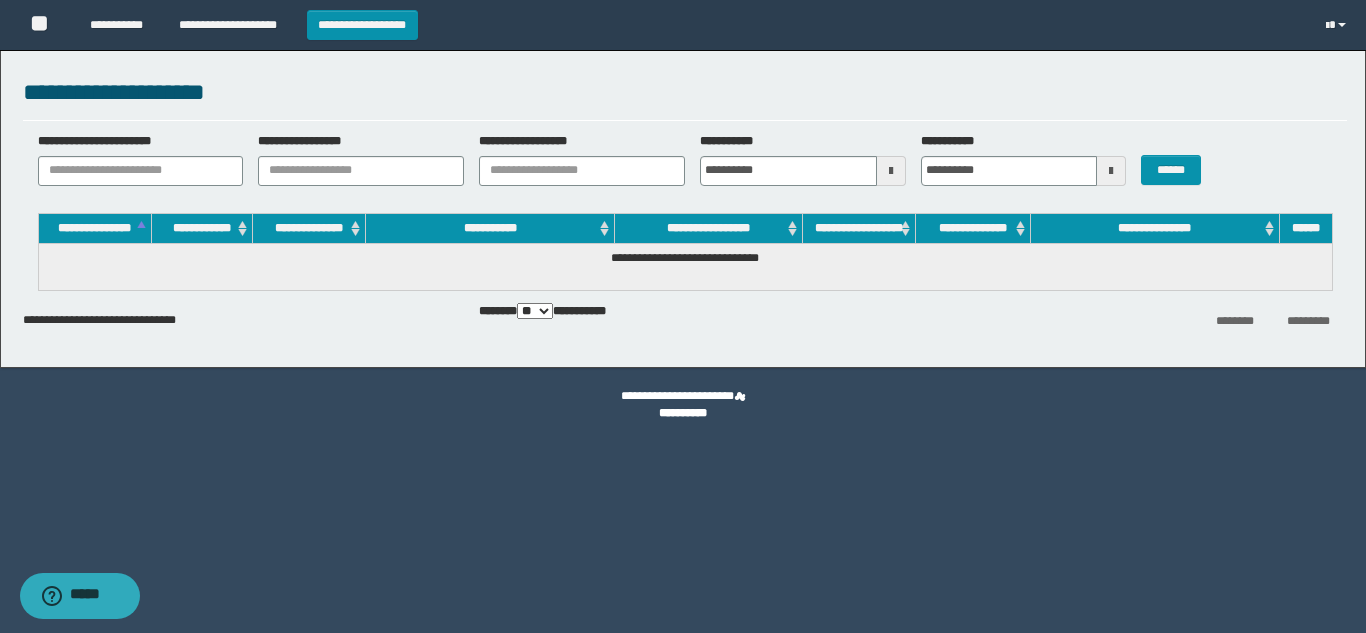 click on "**********" at bounding box center [94, 228] 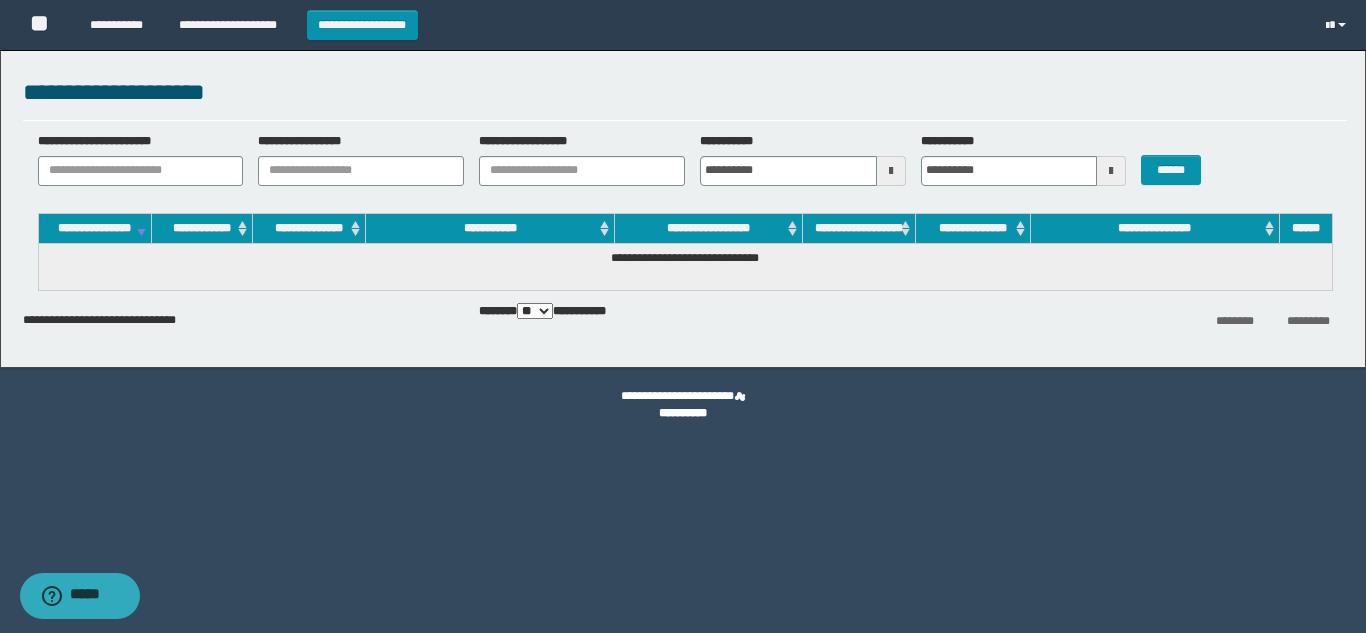 click on "**********" at bounding box center [201, 228] 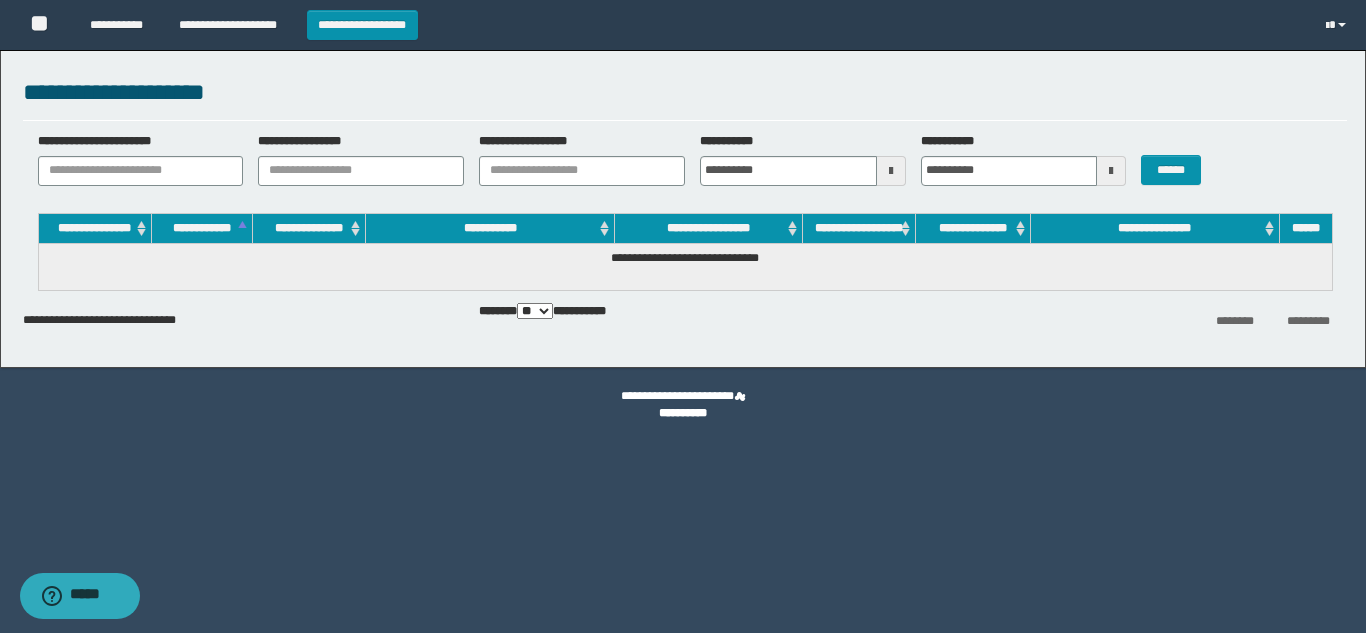 click on "**********" at bounding box center [685, 266] 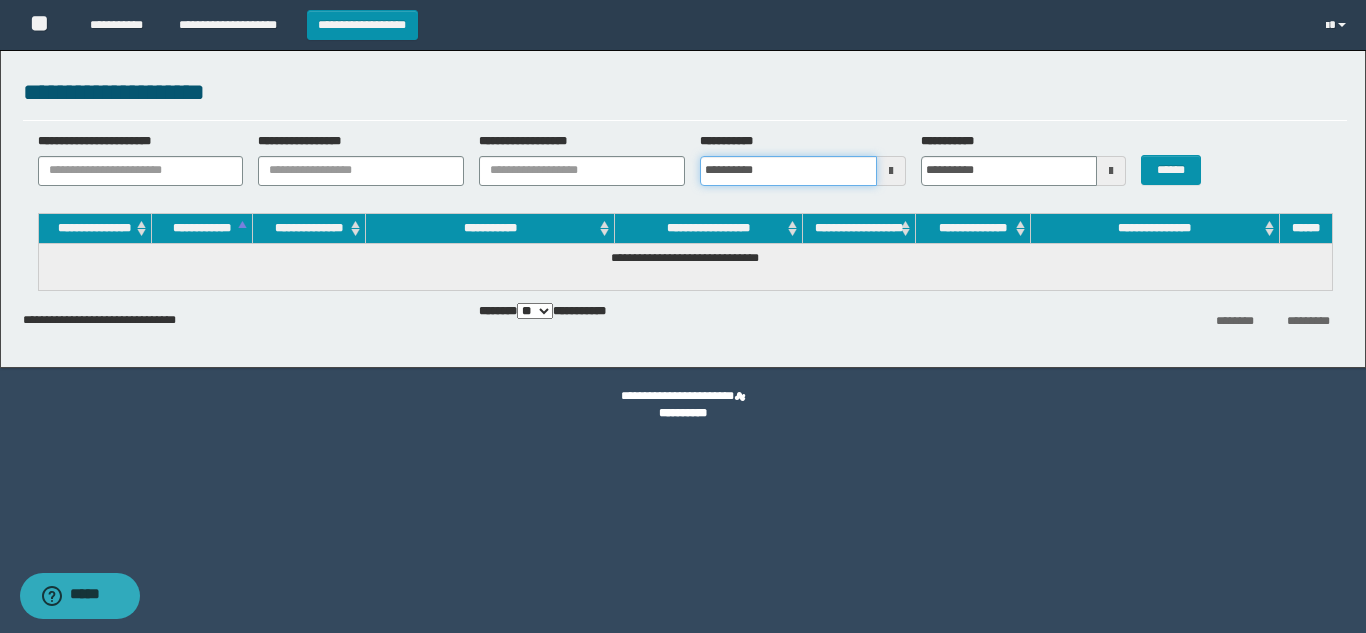 click on "**********" at bounding box center [788, 171] 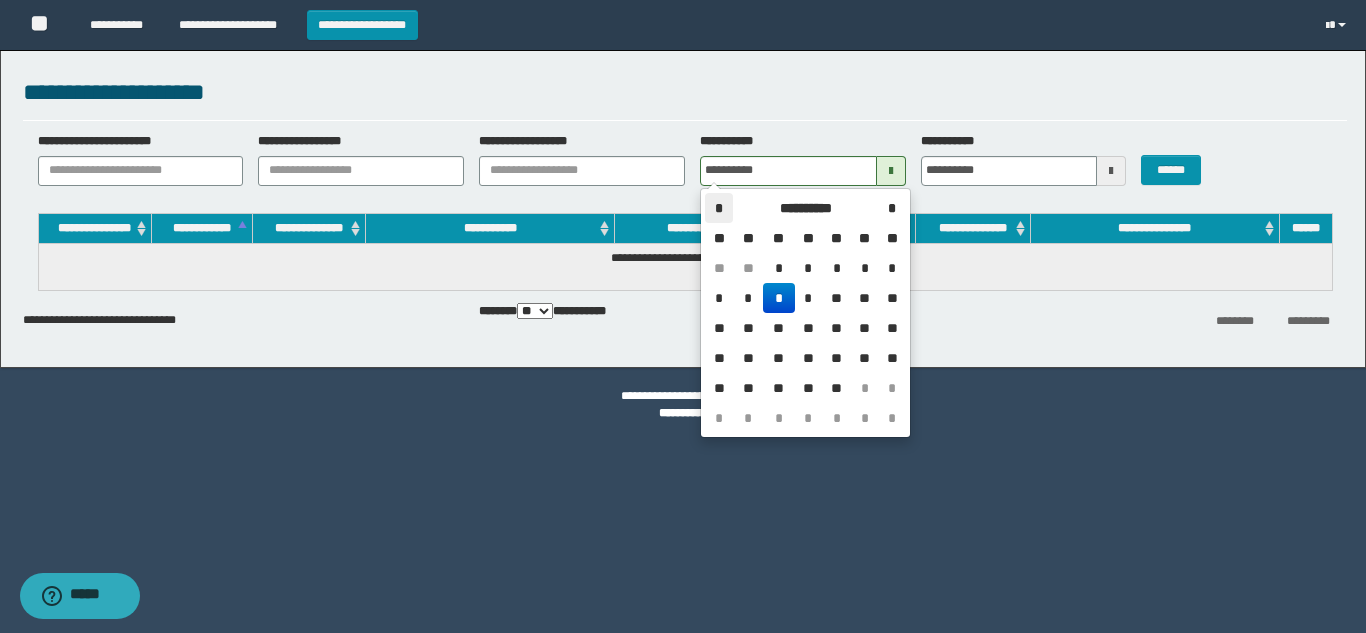 click on "*" at bounding box center [719, 208] 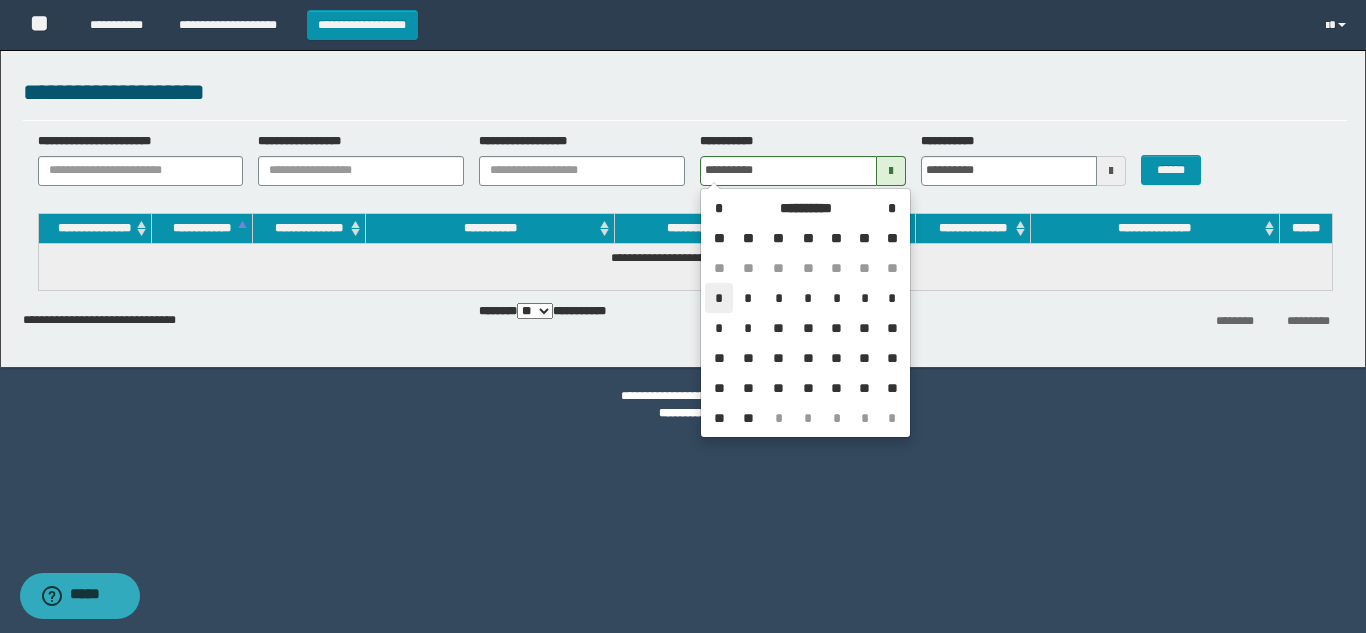 click on "*" at bounding box center [719, 298] 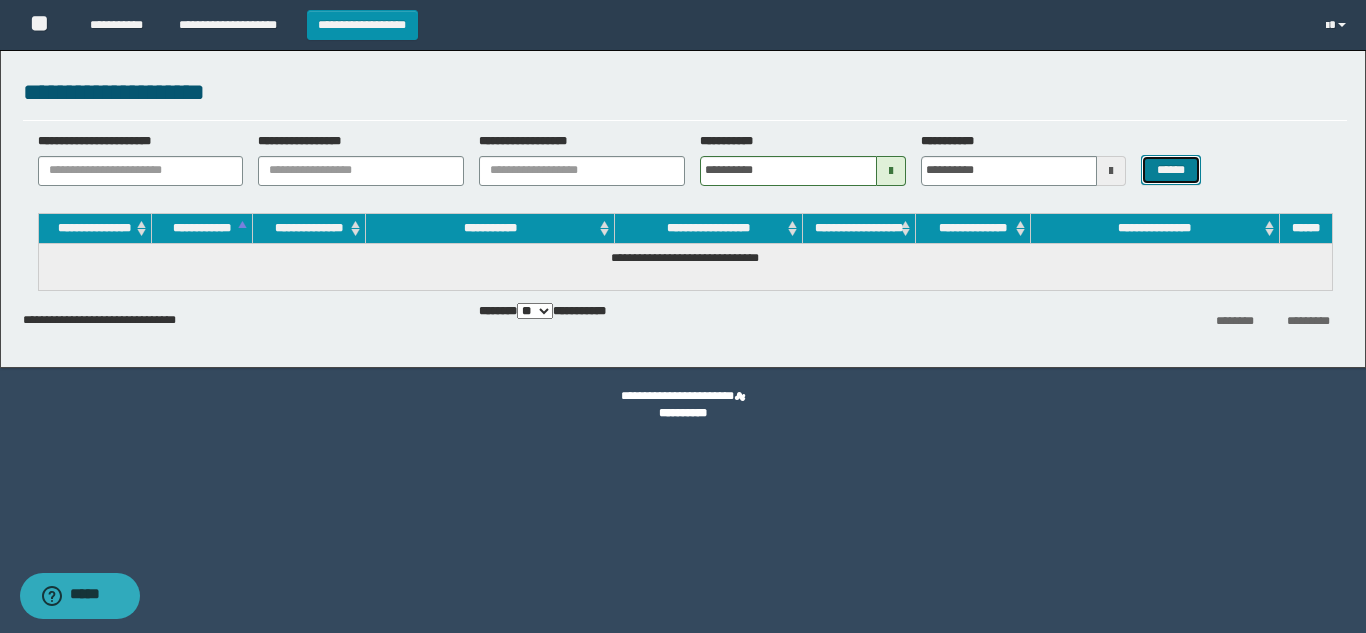 click on "******" at bounding box center [1170, 170] 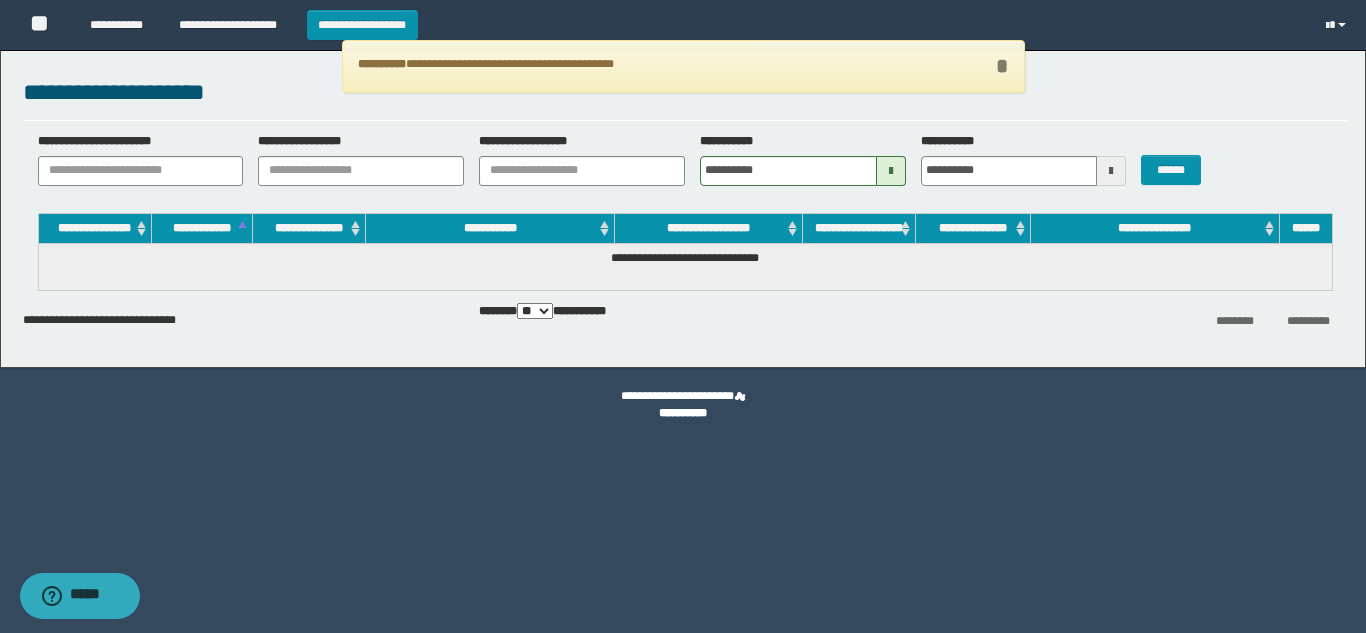 click on "*" at bounding box center [1002, 66] 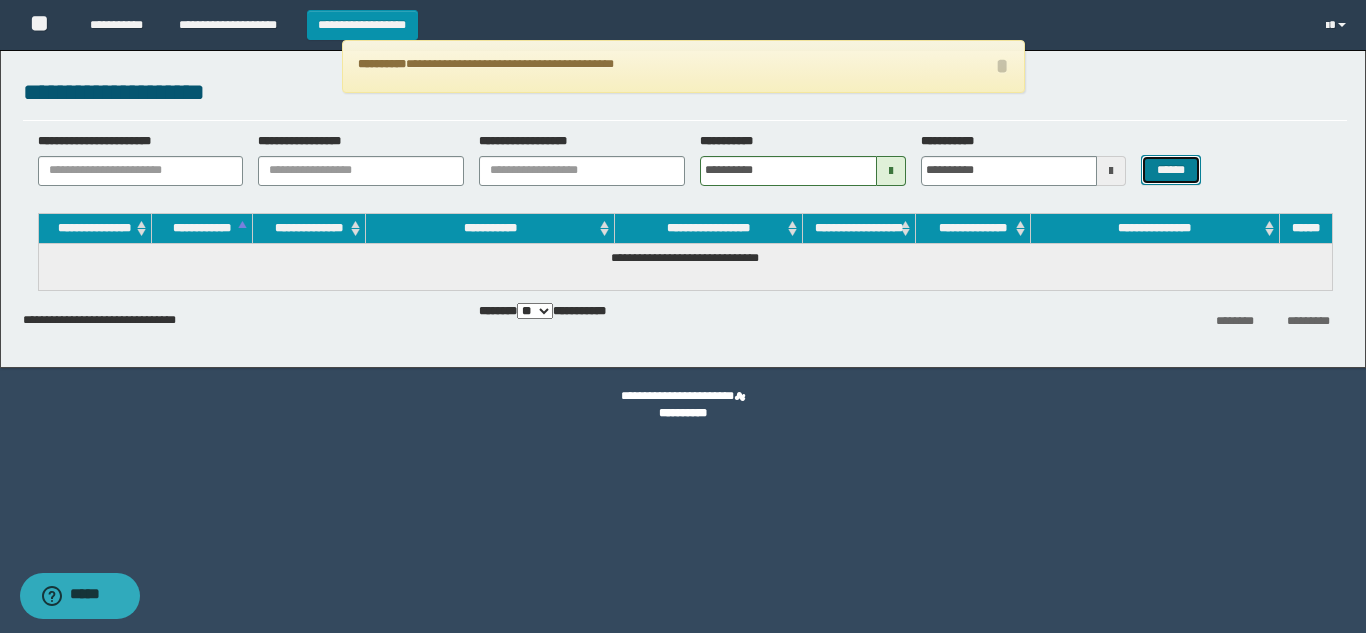 click on "******" at bounding box center (1170, 170) 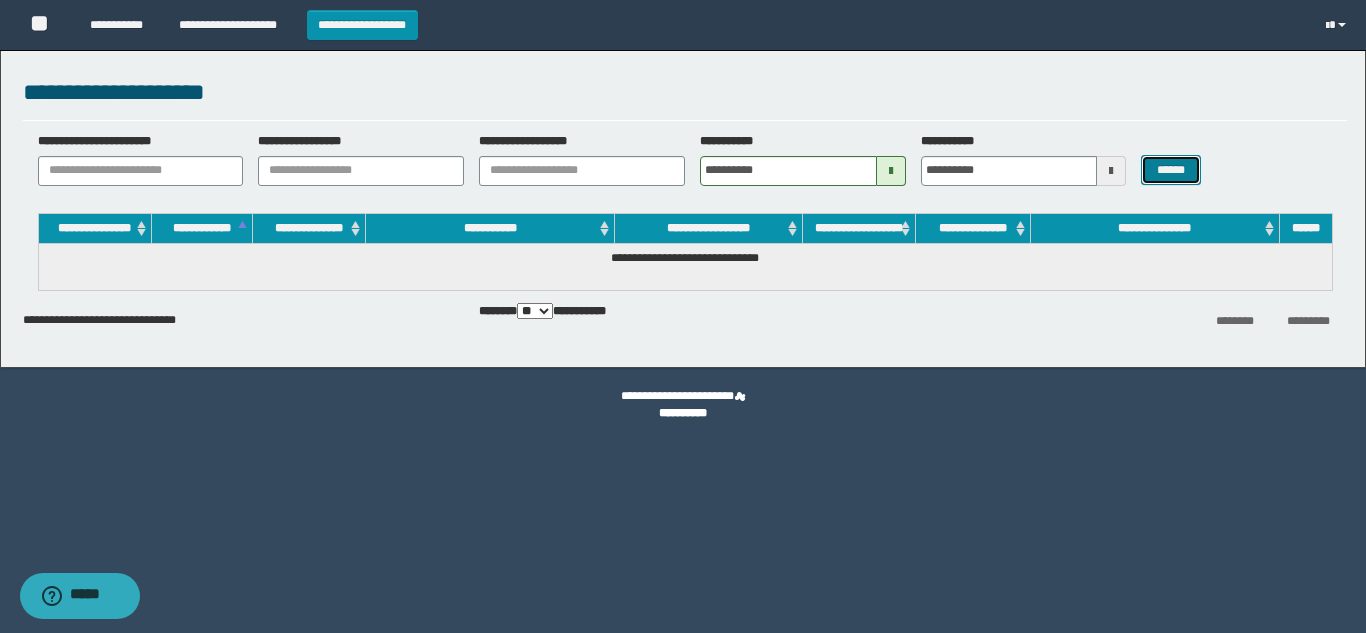 click on "******" at bounding box center (1170, 170) 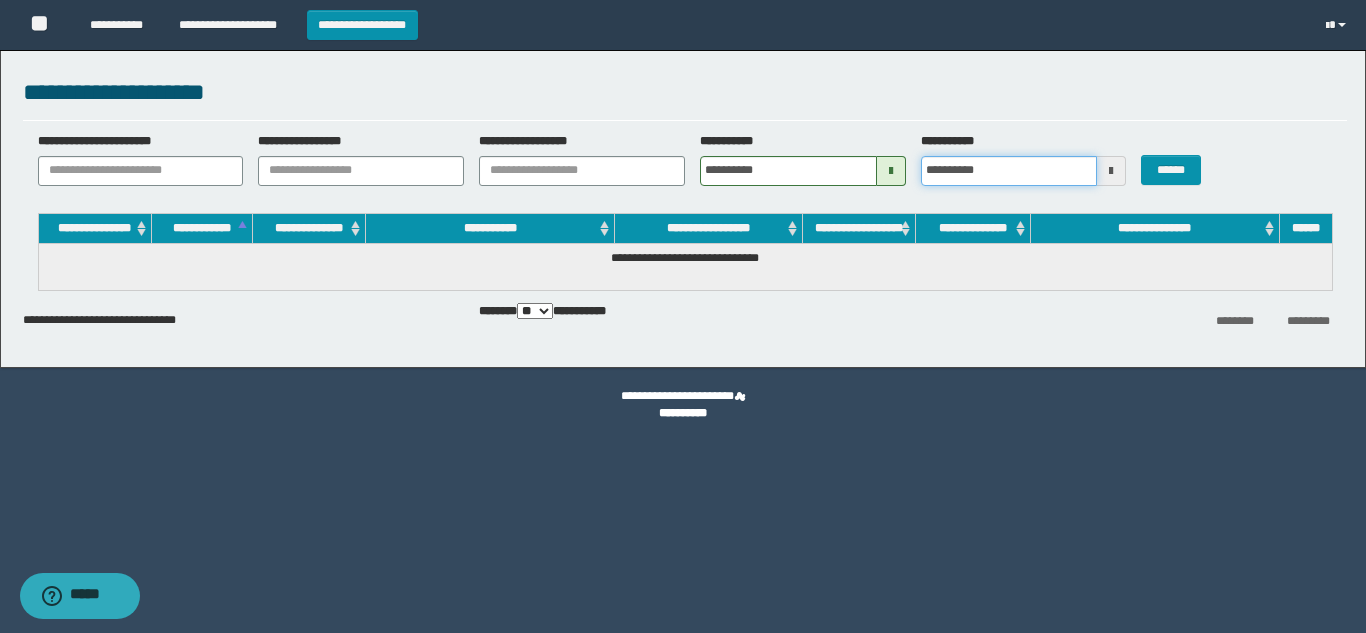 click on "**********" at bounding box center (1009, 171) 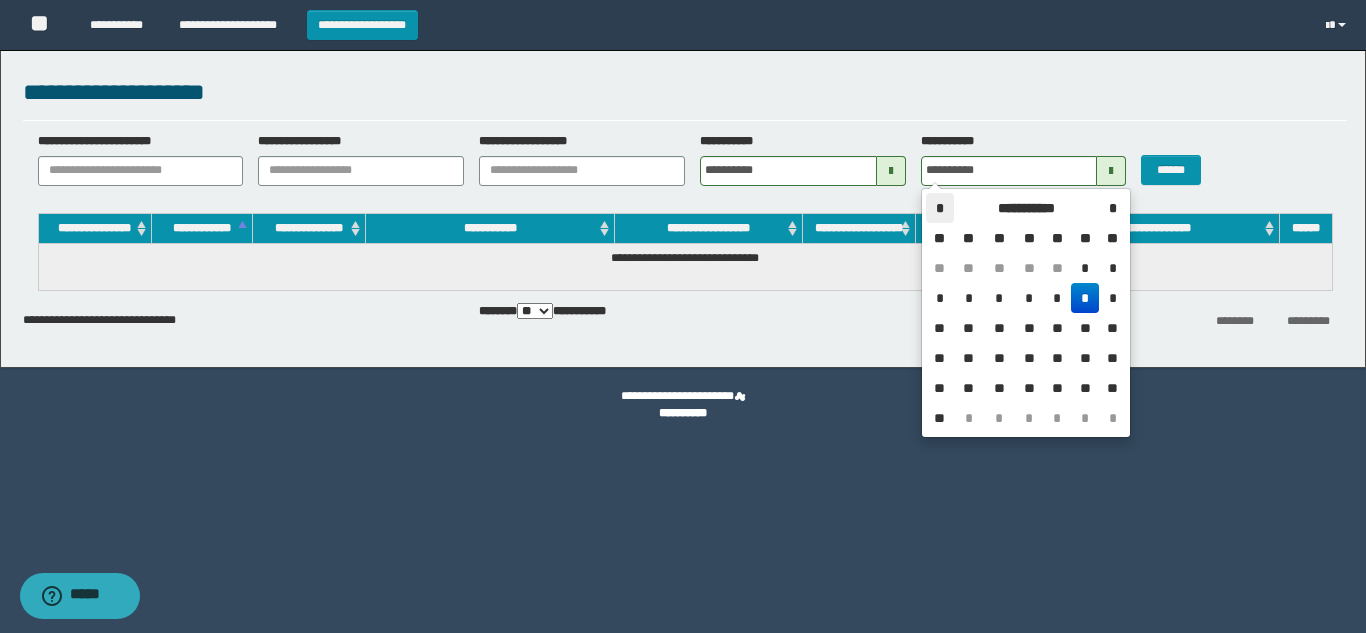 click on "*" at bounding box center (940, 208) 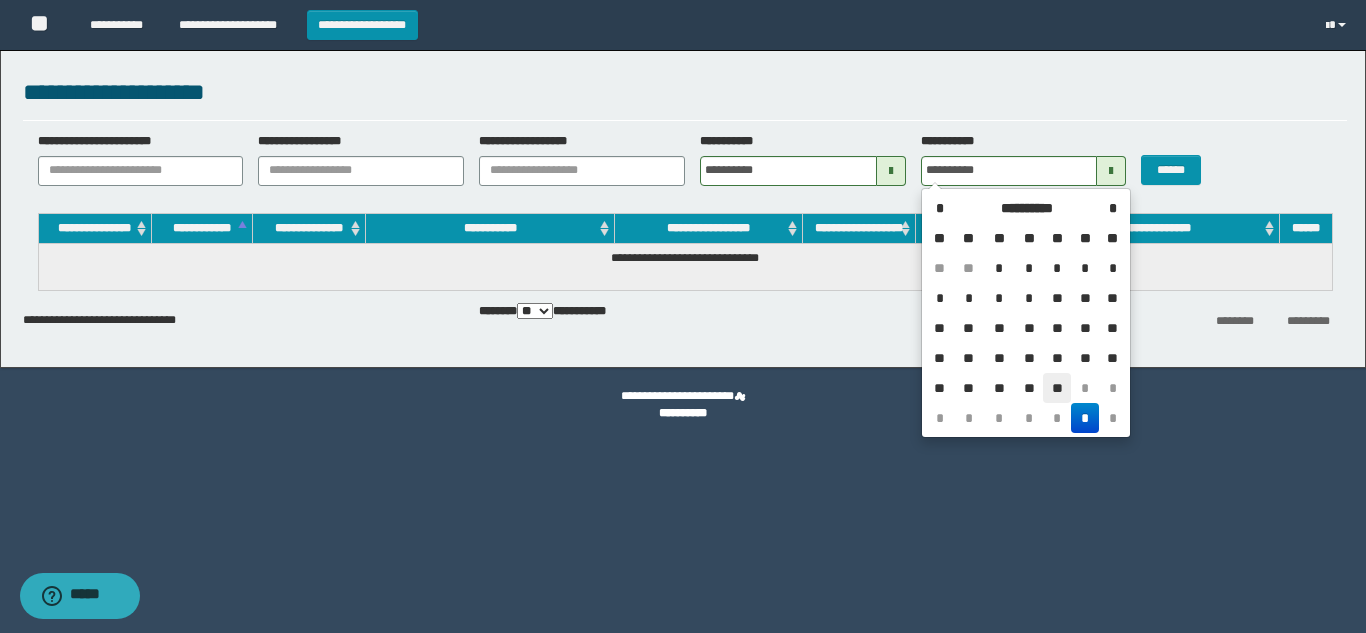 click on "**" at bounding box center (1057, 388) 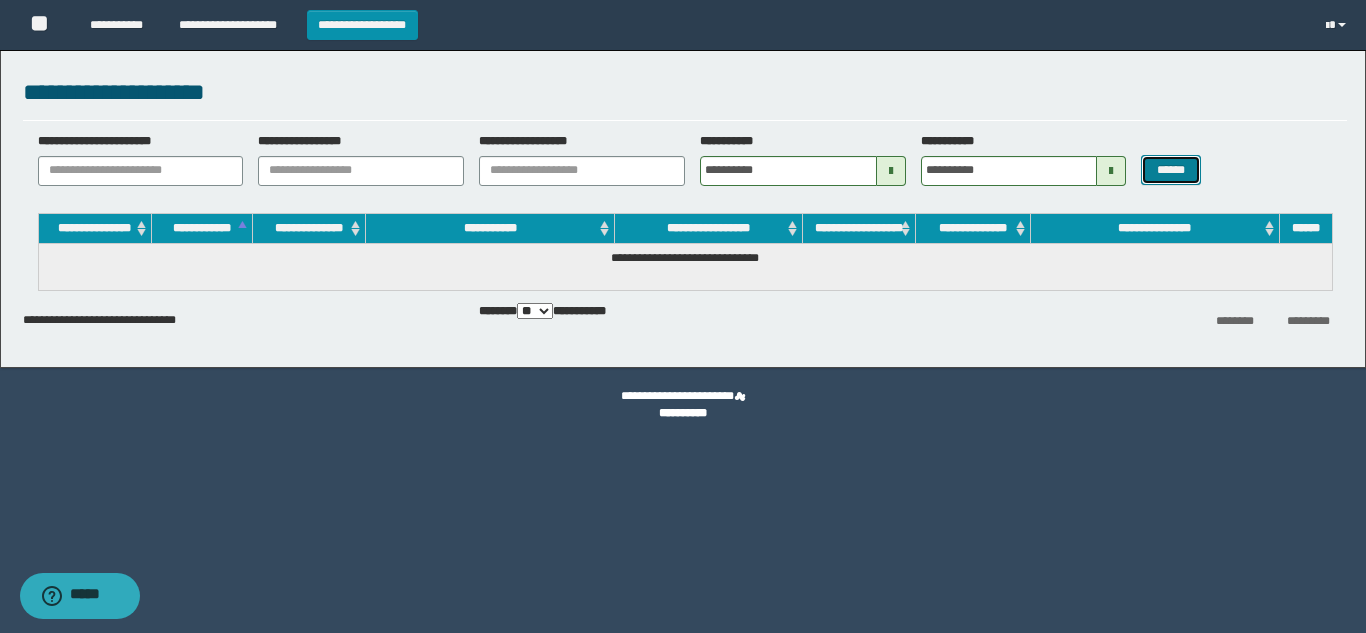 click on "******" at bounding box center (1170, 170) 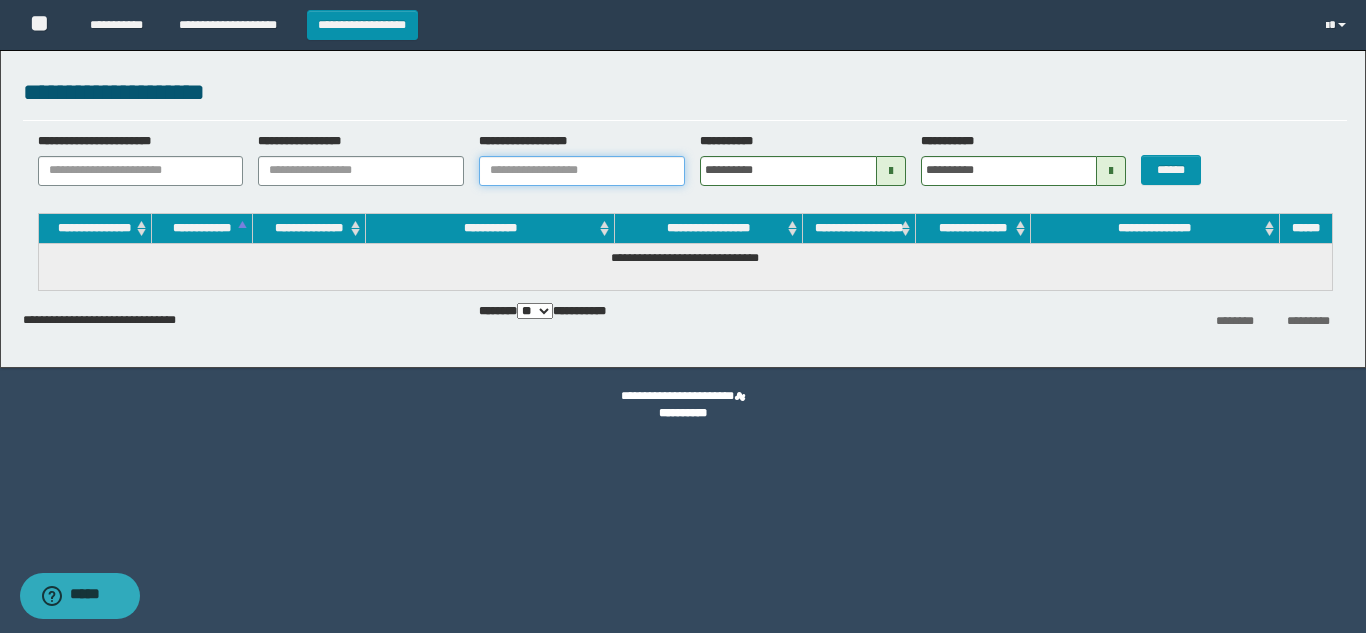 click on "**********" at bounding box center (582, 171) 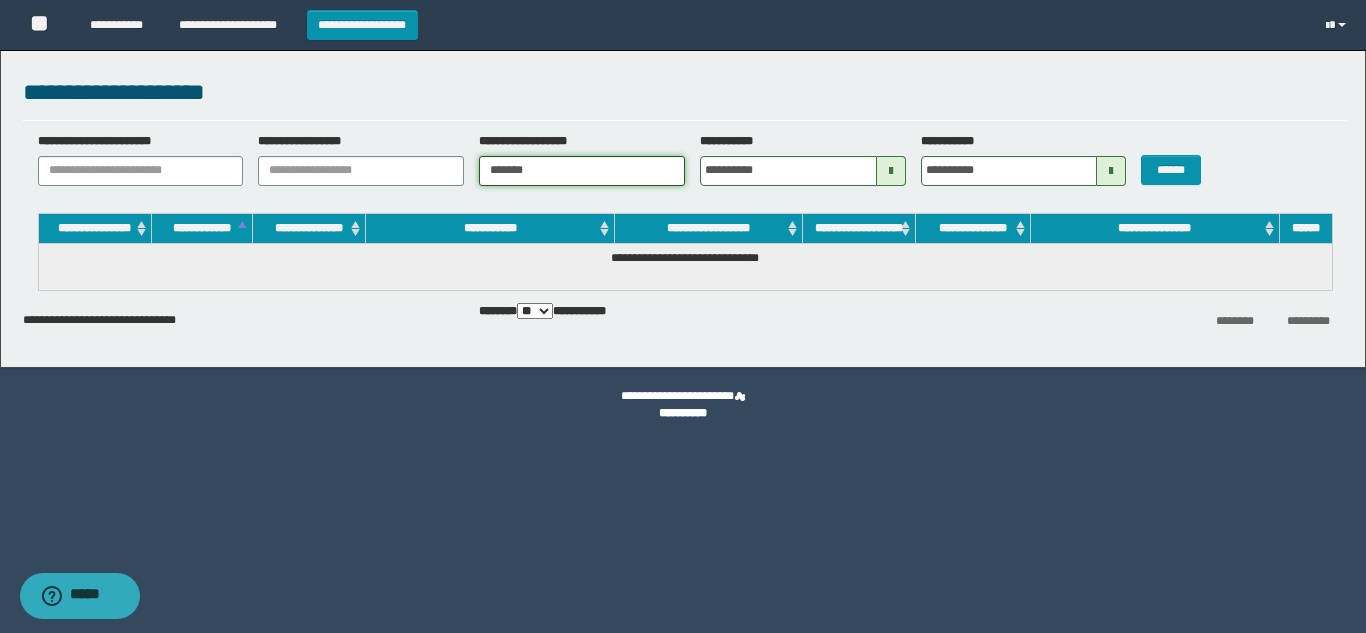 type on "*******" 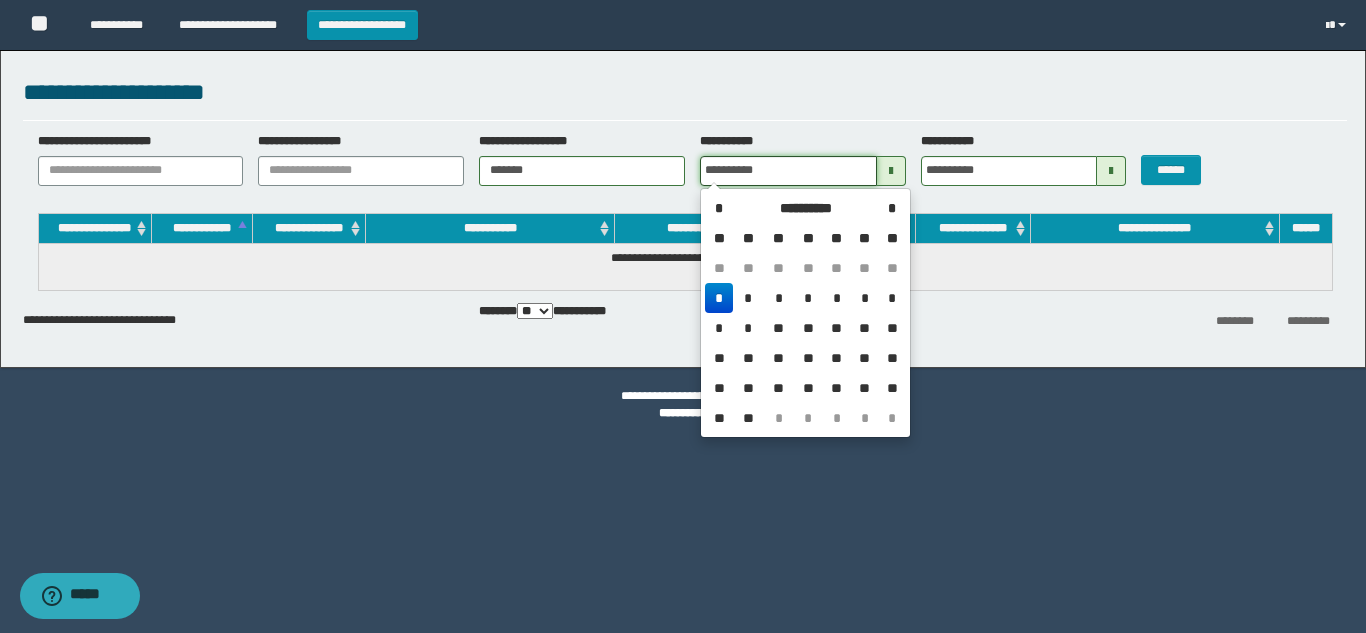 type on "**********" 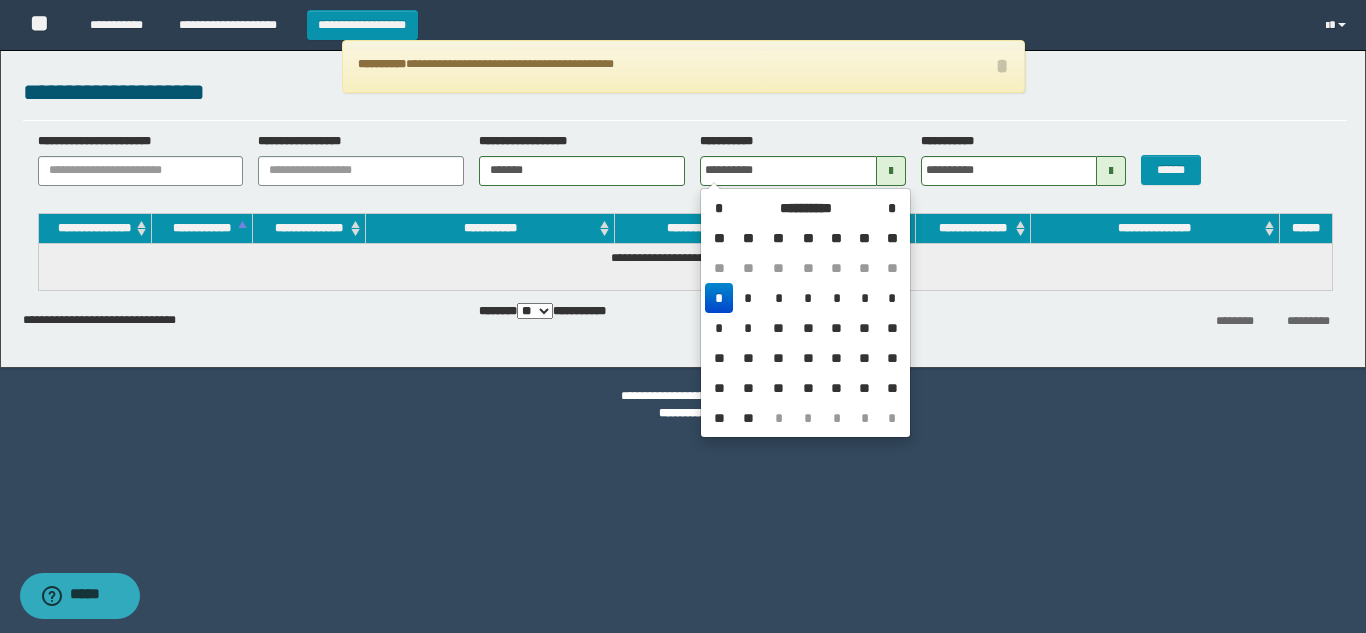 click on "**********" at bounding box center (683, 405) 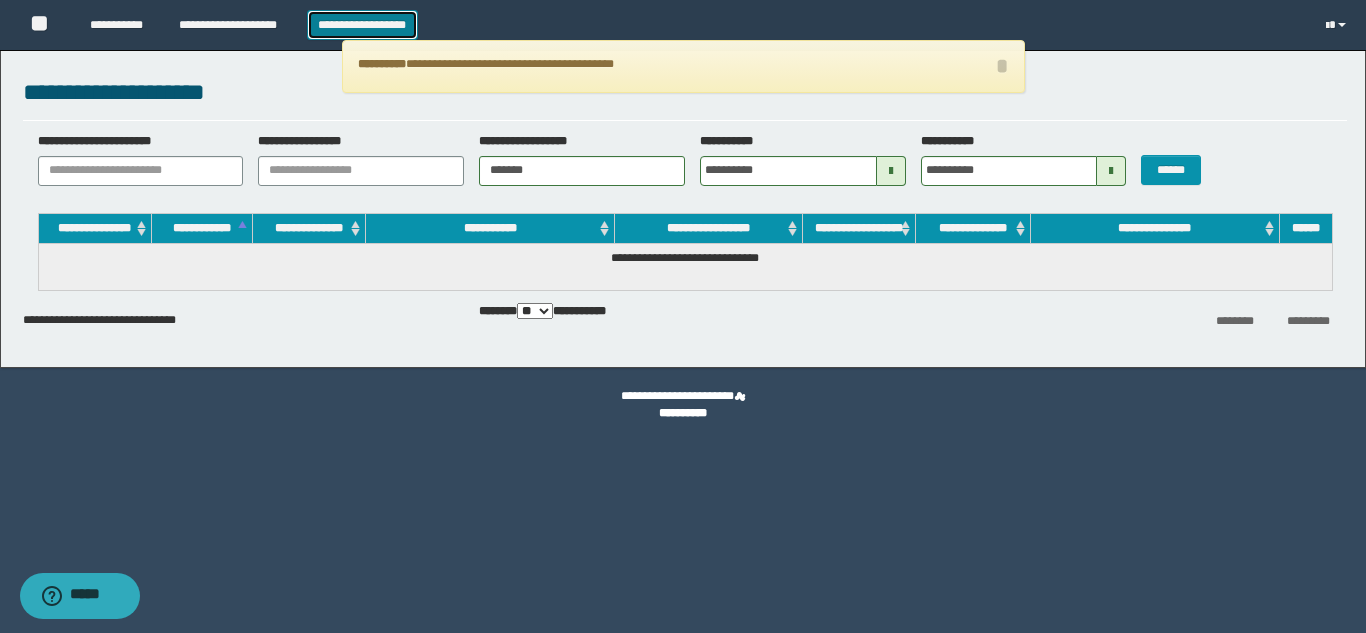 click on "**********" at bounding box center (362, 25) 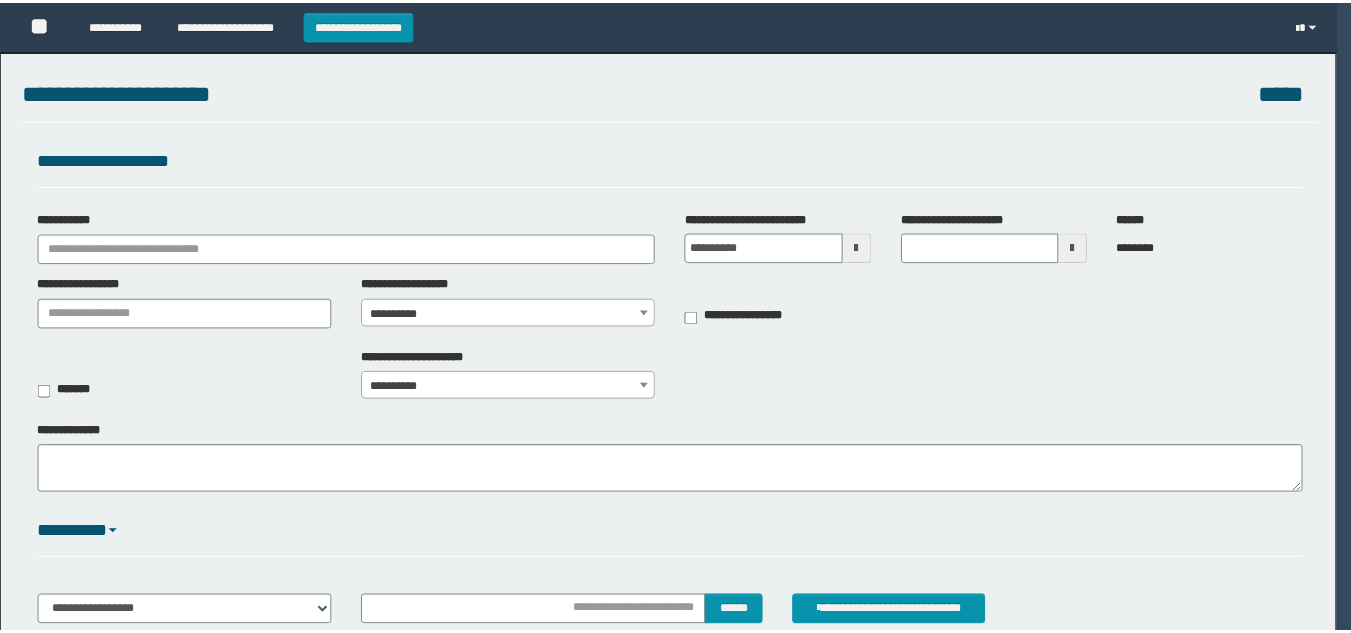 scroll, scrollTop: 0, scrollLeft: 0, axis: both 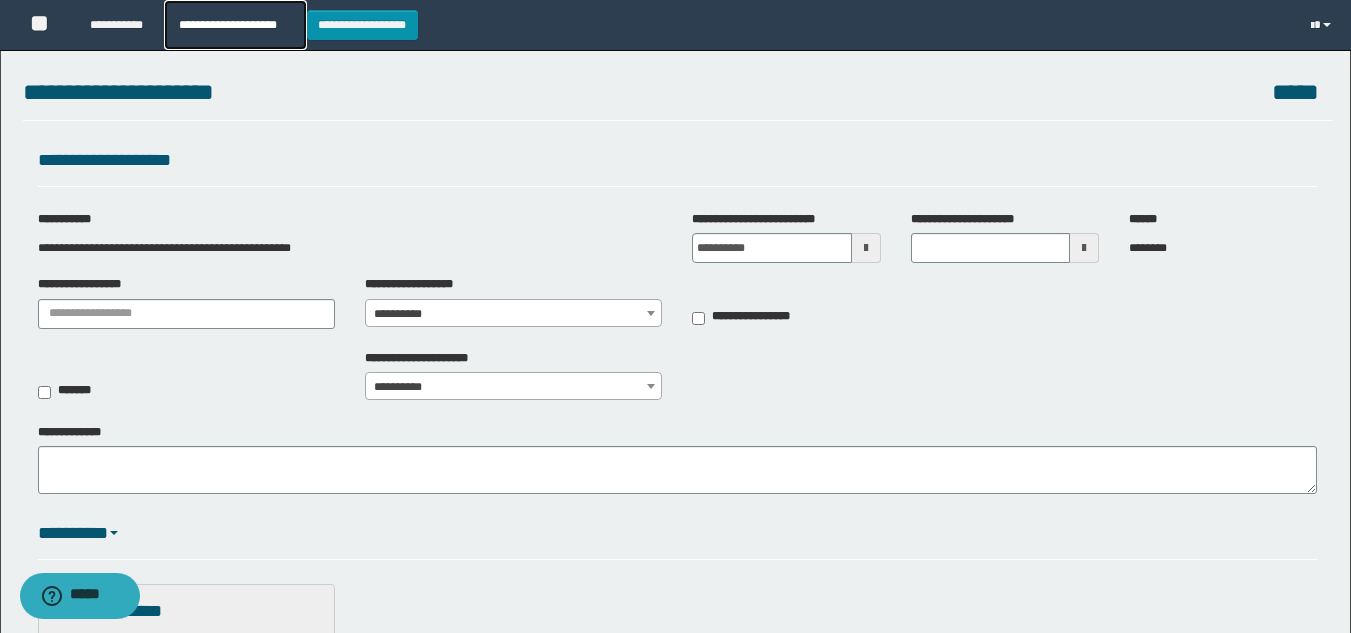 click on "**********" at bounding box center [235, 25] 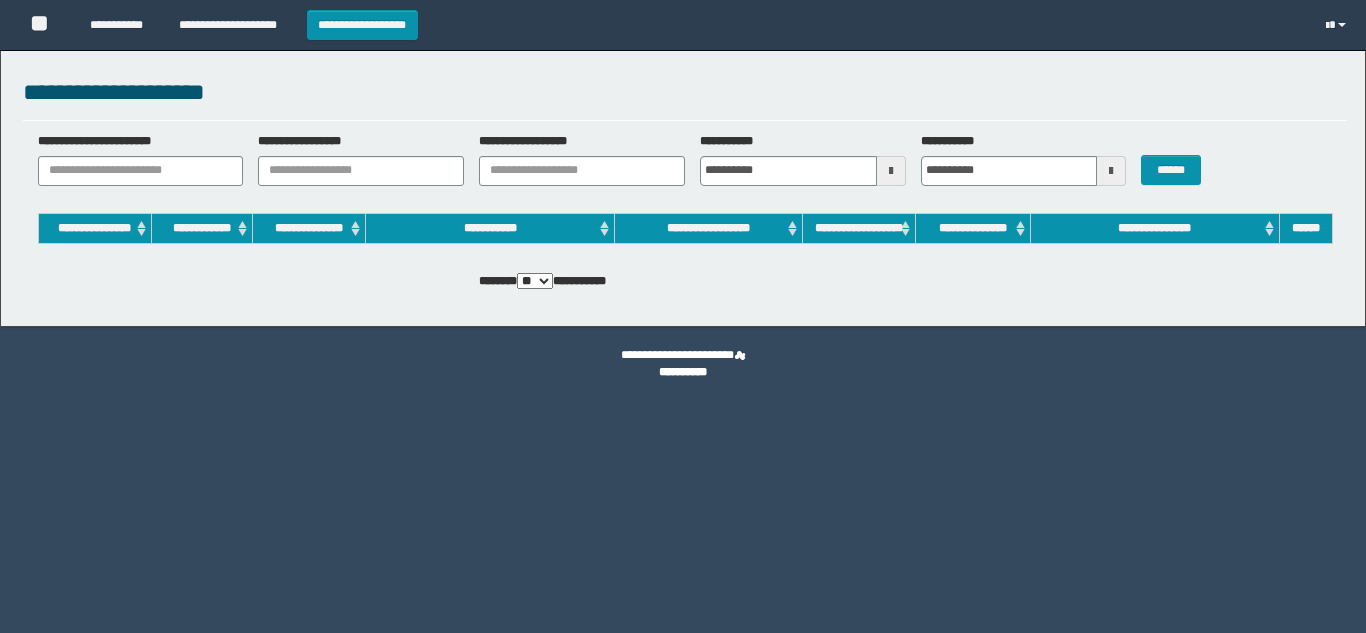scroll, scrollTop: 0, scrollLeft: 0, axis: both 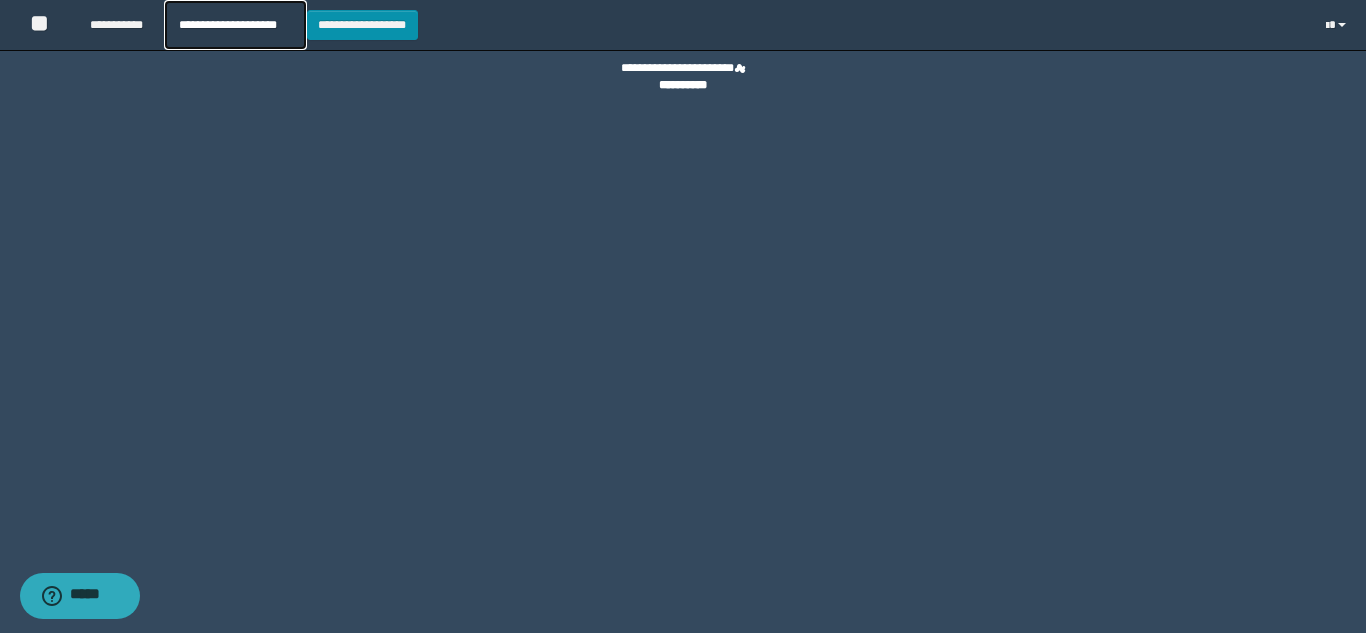 click on "**********" at bounding box center [235, 25] 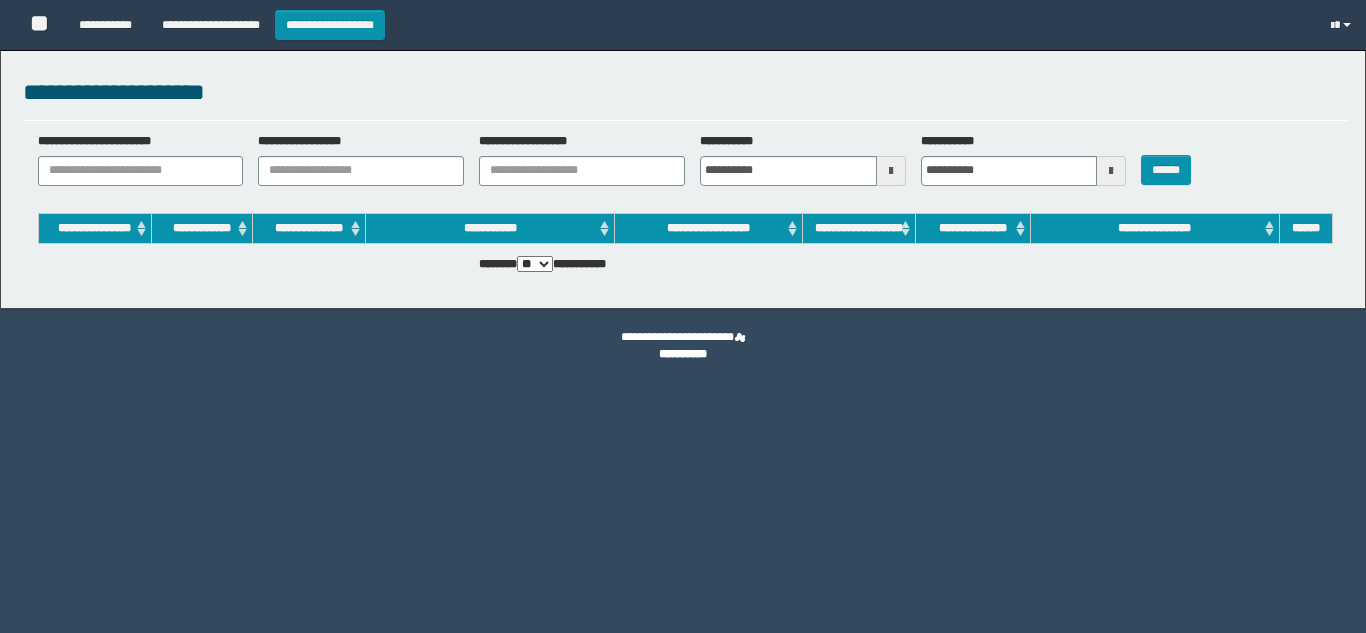 scroll, scrollTop: 0, scrollLeft: 0, axis: both 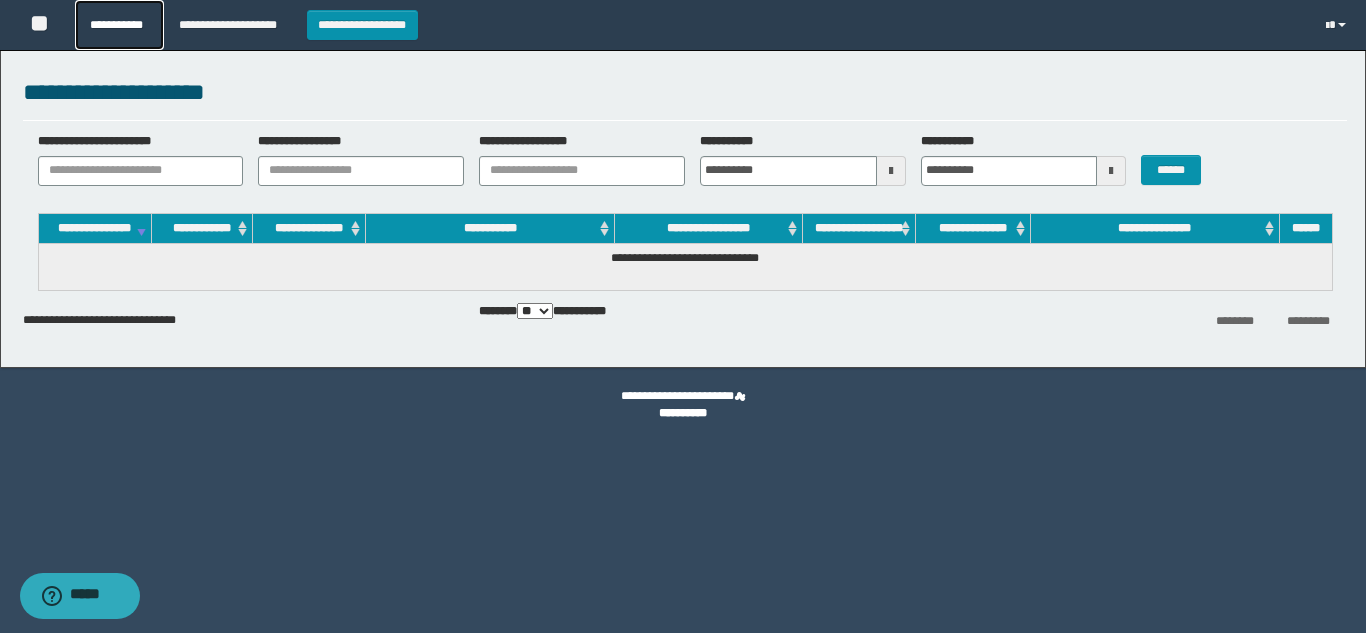 click on "**********" at bounding box center [119, 25] 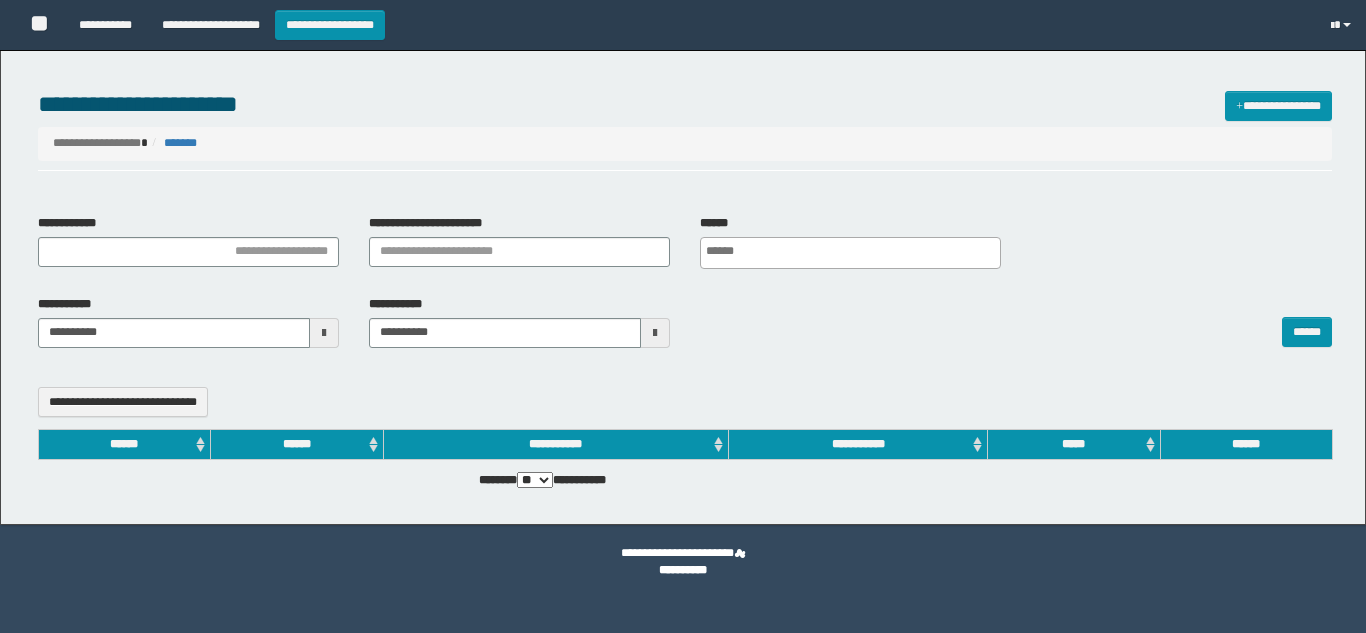 select 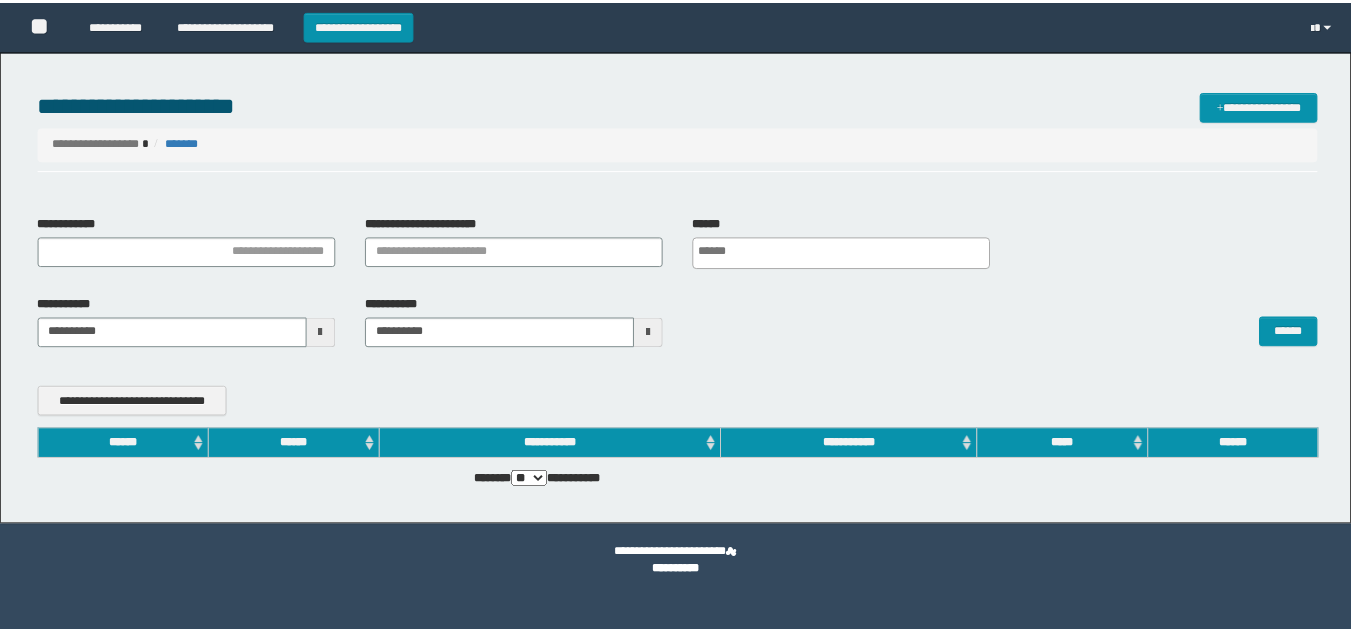 scroll, scrollTop: 0, scrollLeft: 0, axis: both 